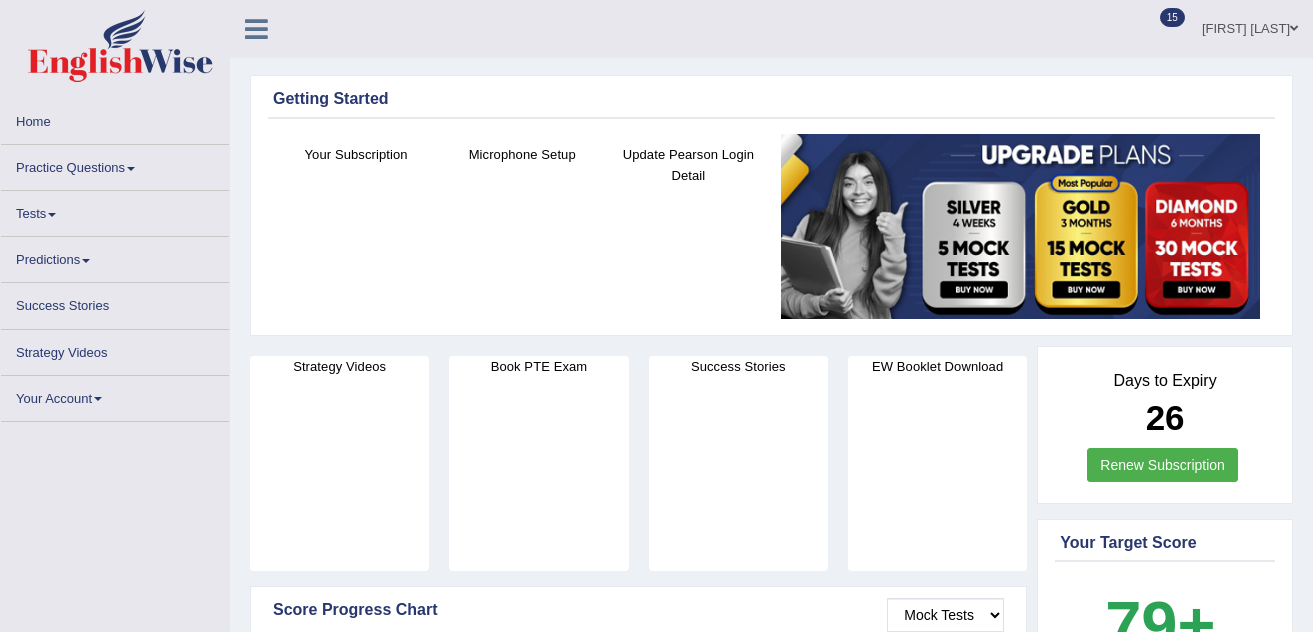 scroll, scrollTop: 0, scrollLeft: 0, axis: both 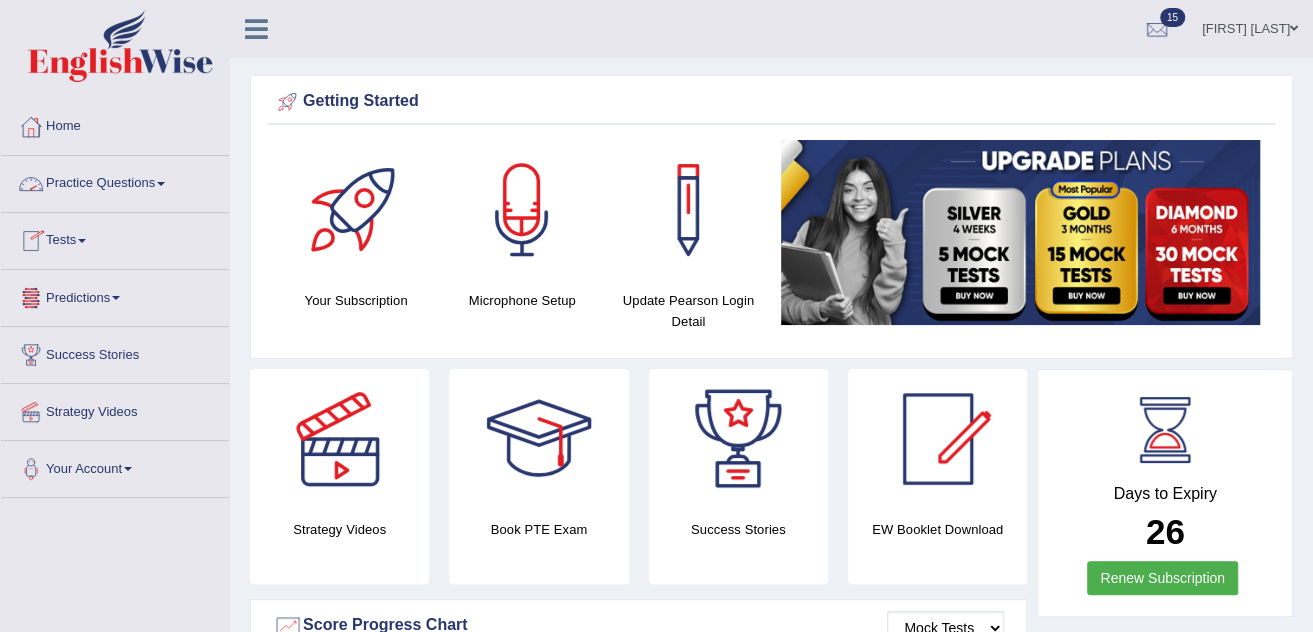 click on "Practice Questions" at bounding box center [115, 181] 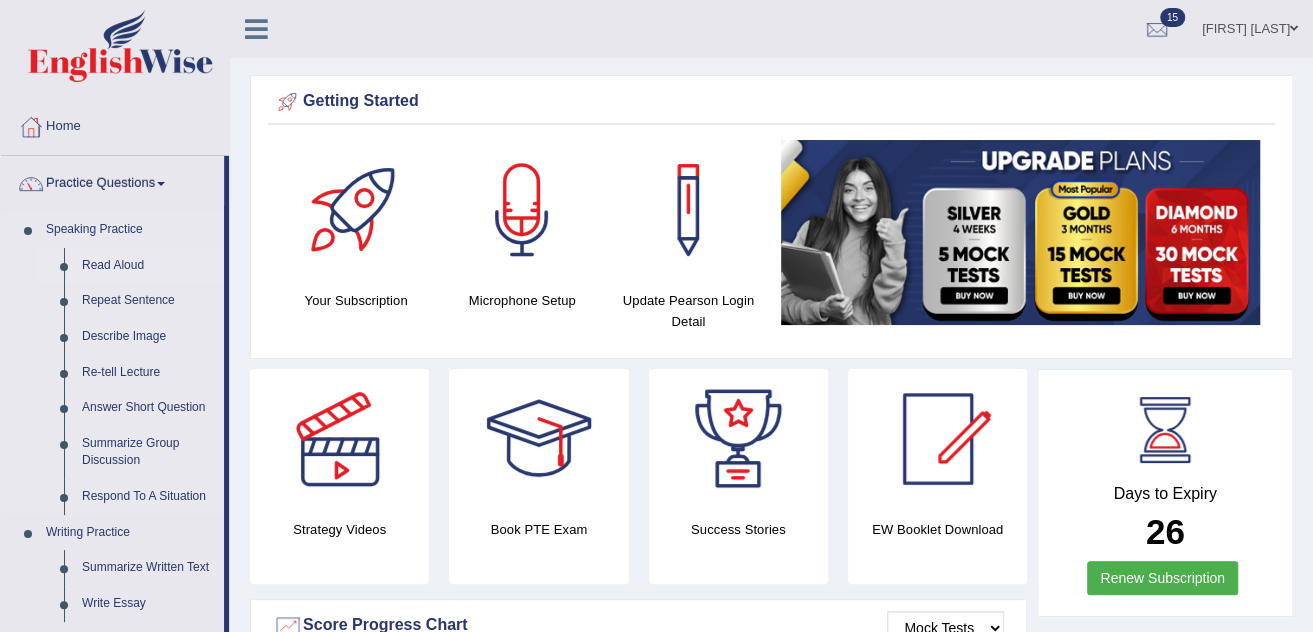 click on "Read Aloud" at bounding box center [148, 266] 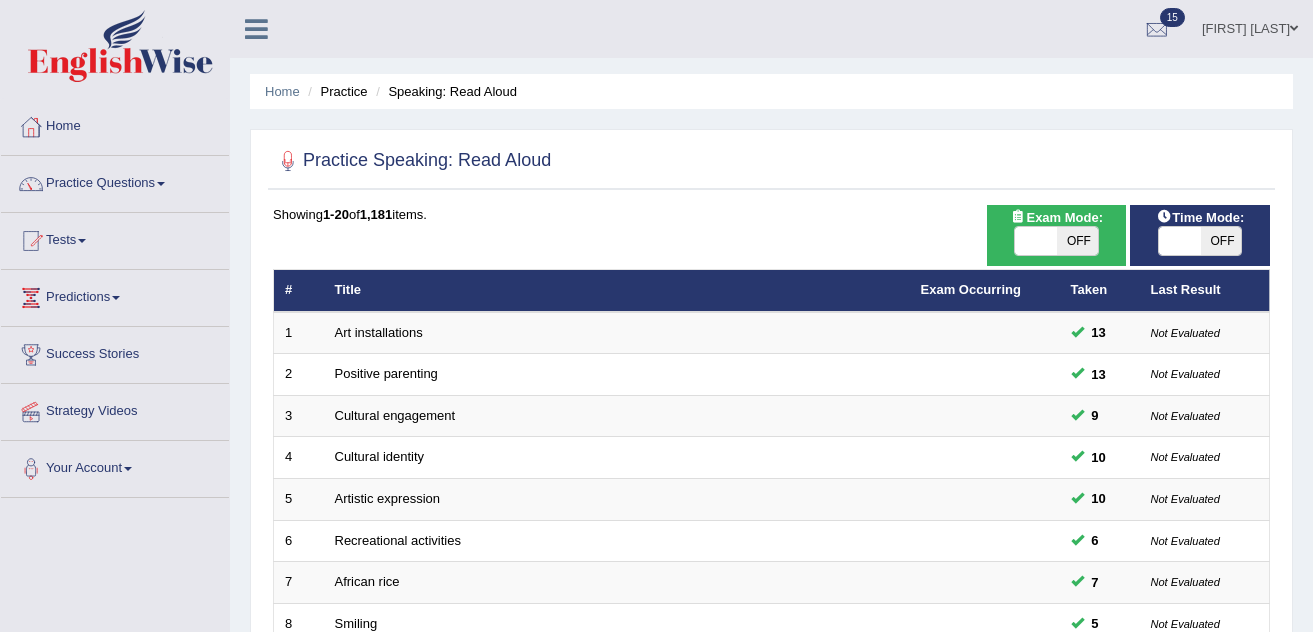 scroll, scrollTop: 0, scrollLeft: 0, axis: both 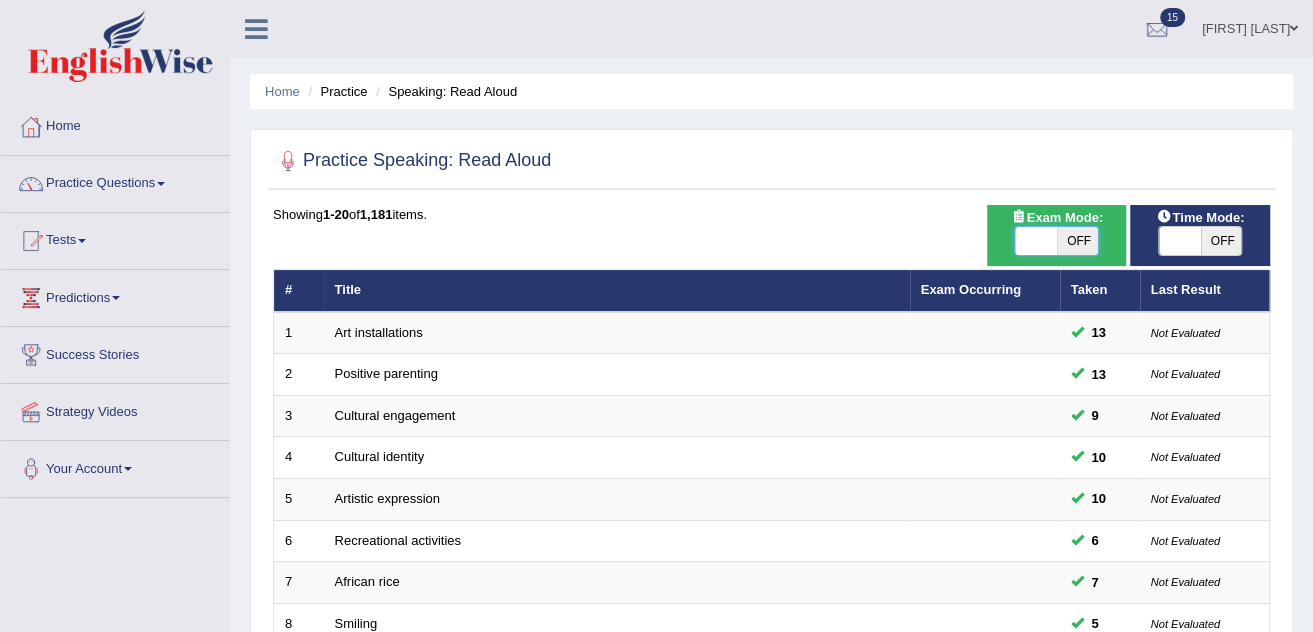 click at bounding box center [1036, 241] 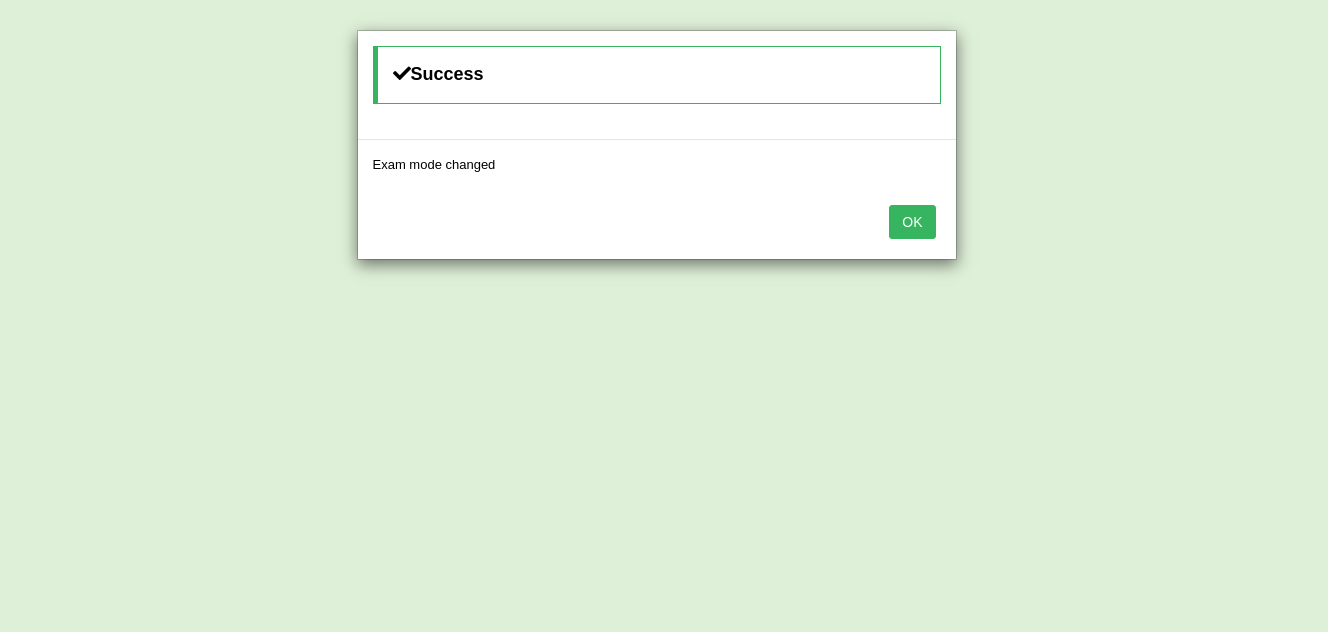 click on "OK" at bounding box center [912, 222] 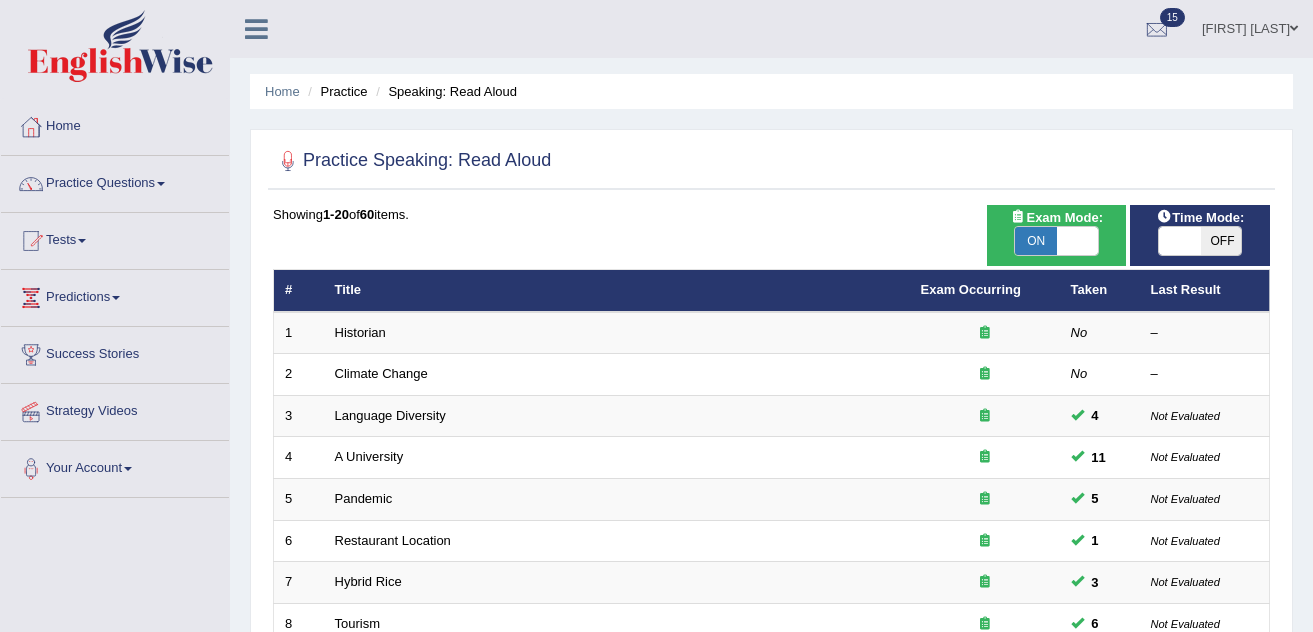 scroll, scrollTop: 0, scrollLeft: 0, axis: both 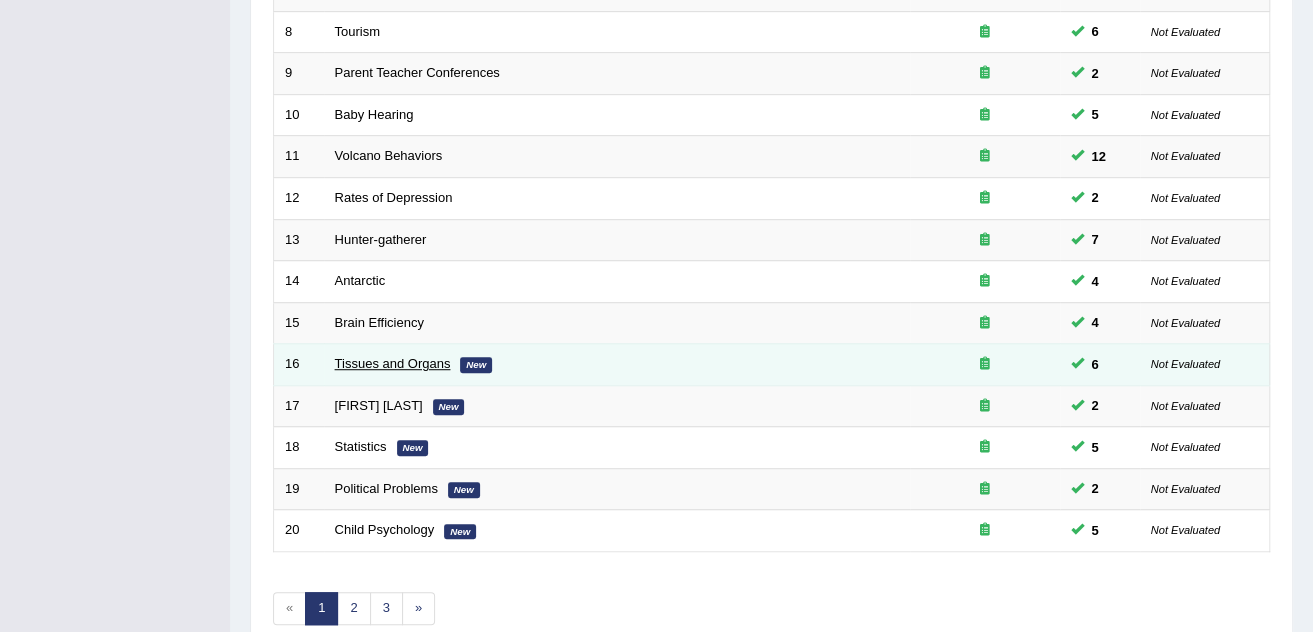 click on "Tissues and Organs" at bounding box center [393, 363] 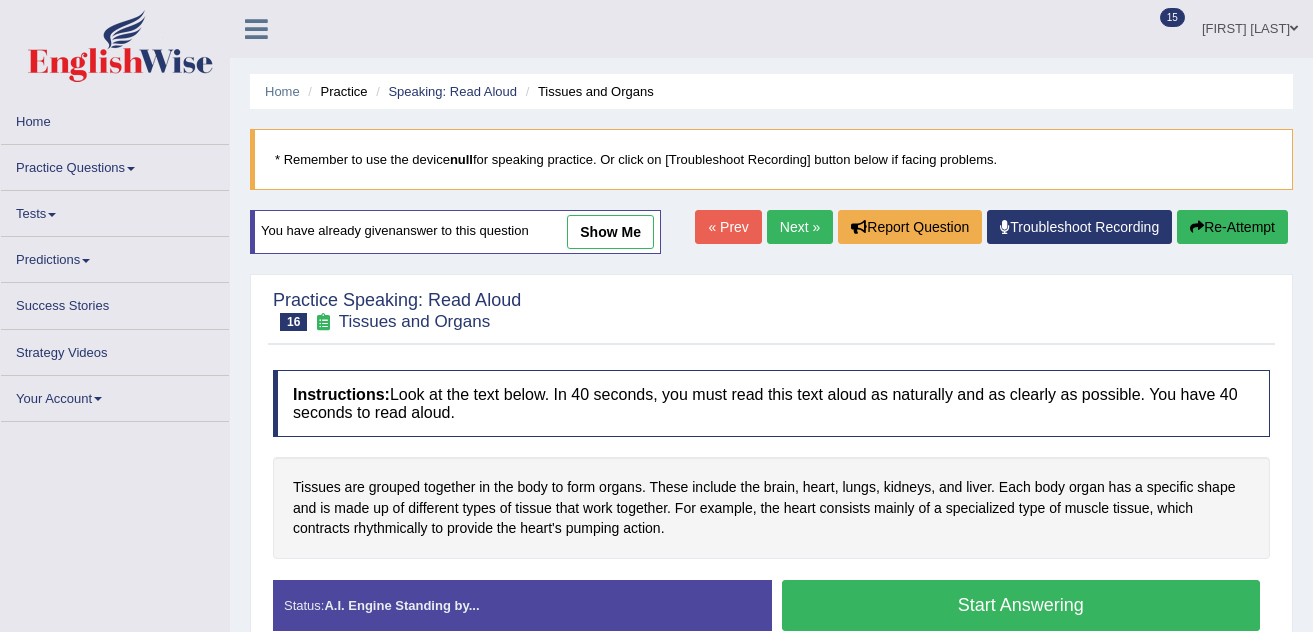 scroll, scrollTop: 0, scrollLeft: 0, axis: both 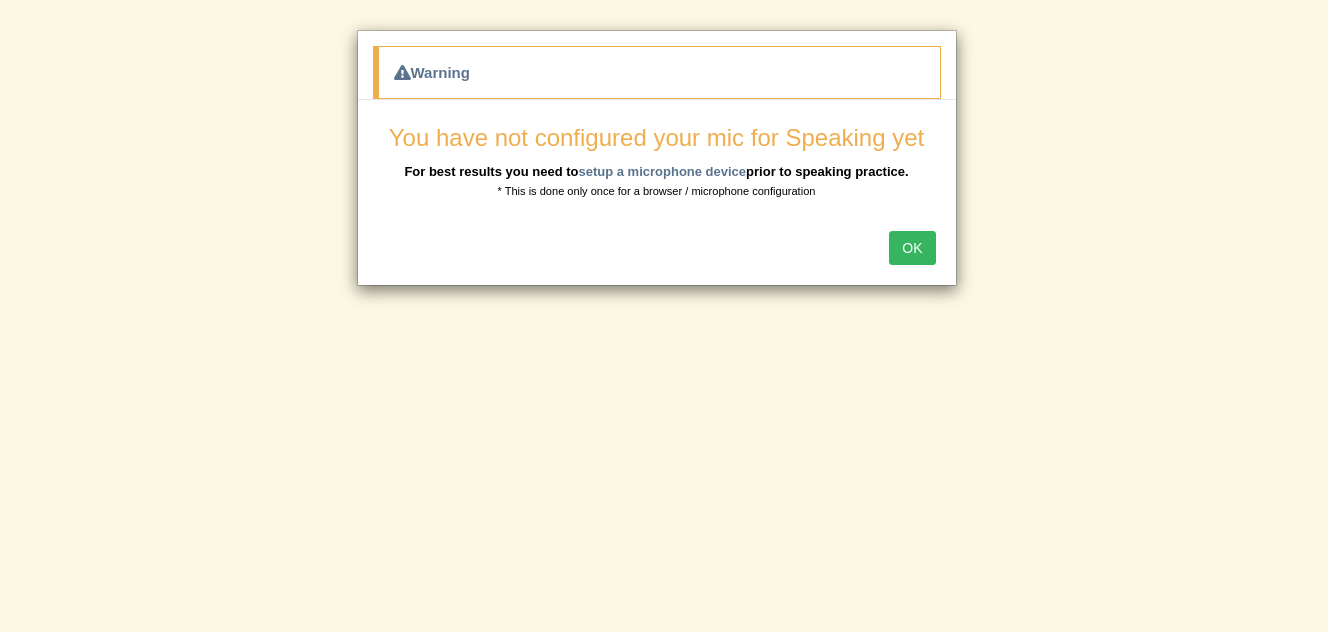 click on "OK" at bounding box center (912, 248) 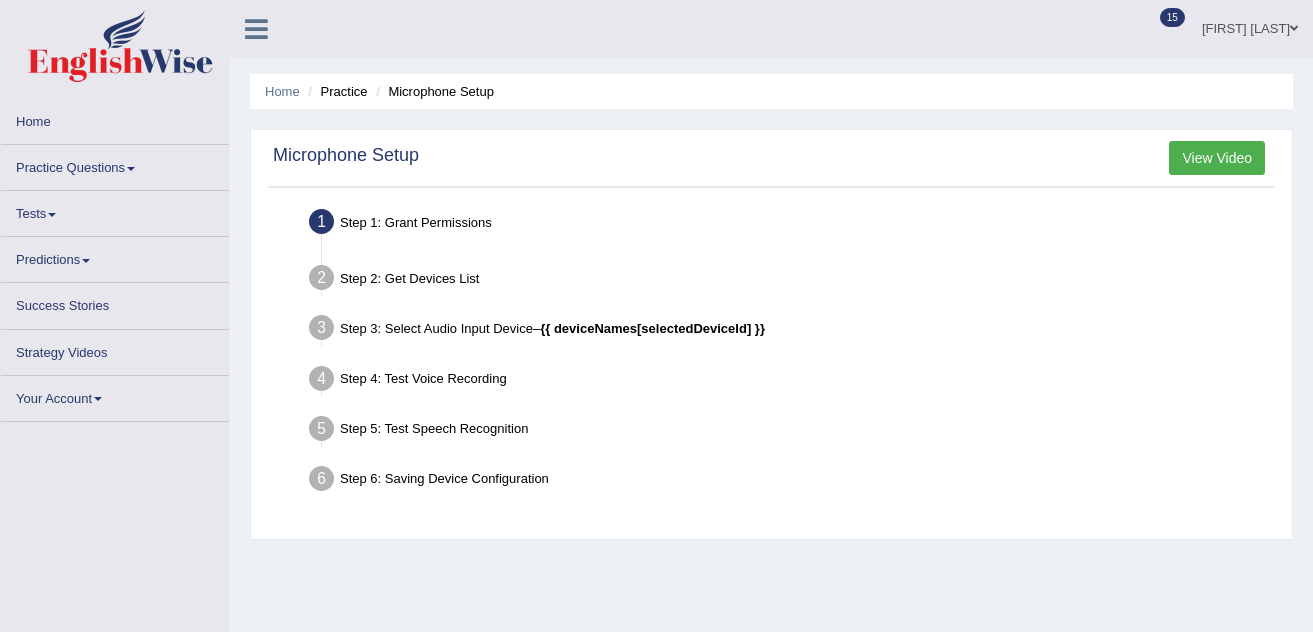 scroll, scrollTop: 0, scrollLeft: 0, axis: both 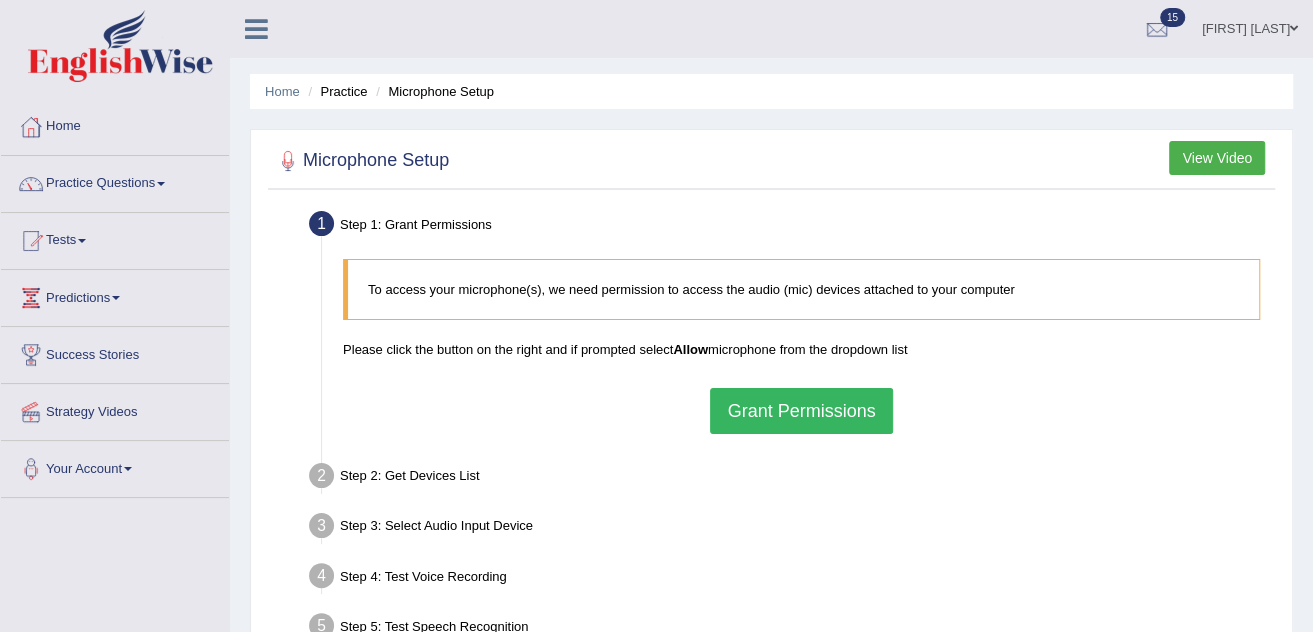 click on "Grant Permissions" at bounding box center [801, 411] 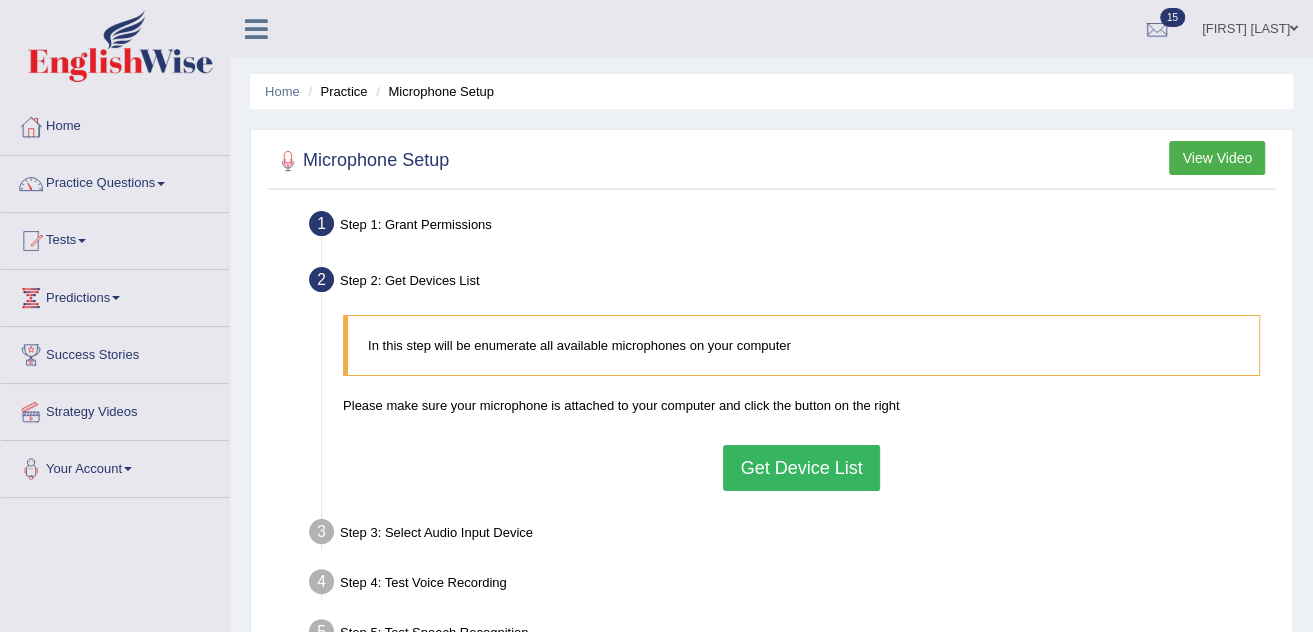 click on "Get Device List" at bounding box center (801, 468) 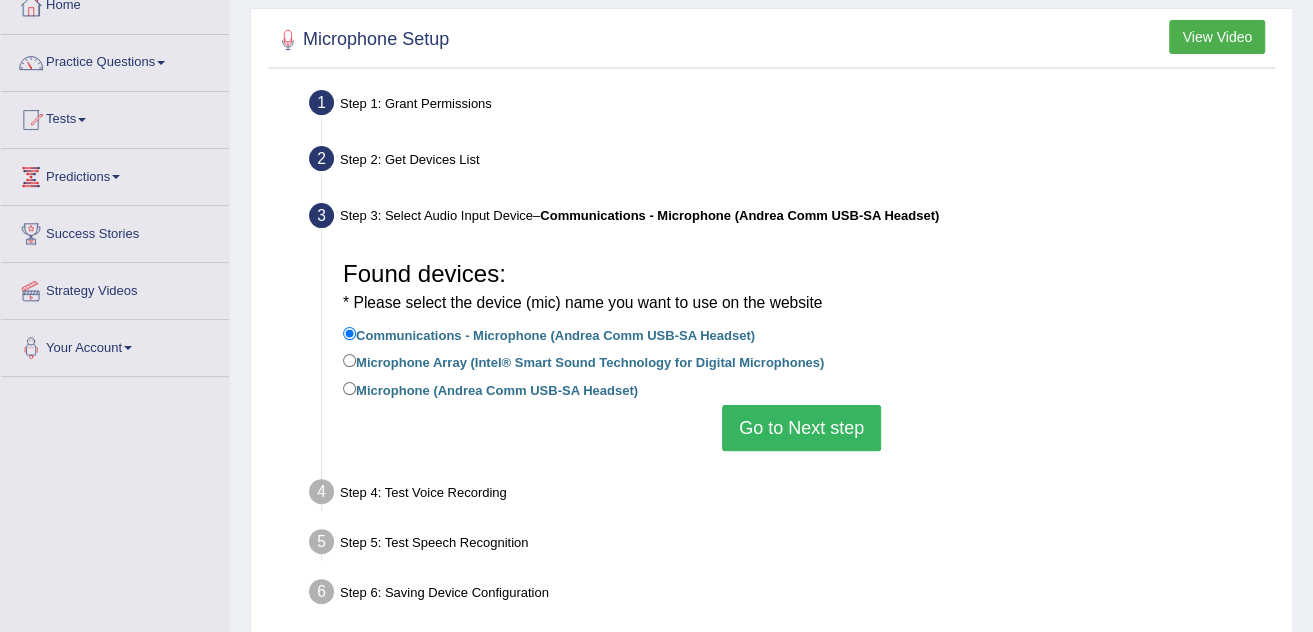 scroll, scrollTop: 121, scrollLeft: 0, axis: vertical 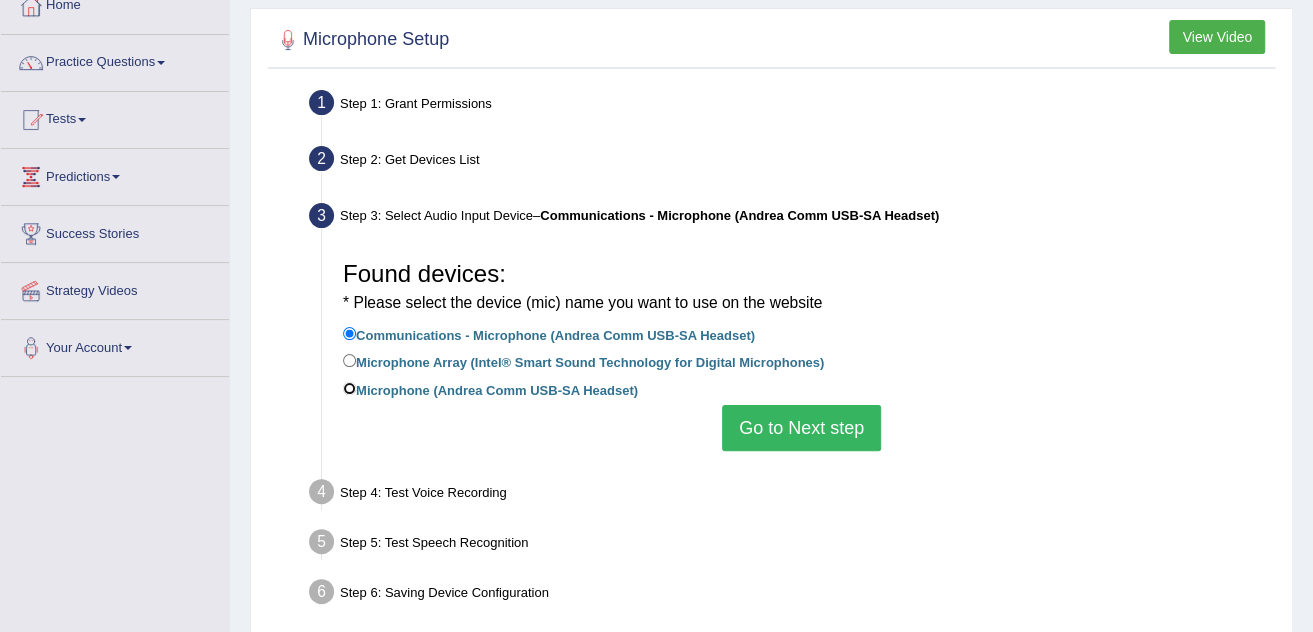 click on "Microphone (Andrea Comm USB-SA Headset)" at bounding box center [349, 388] 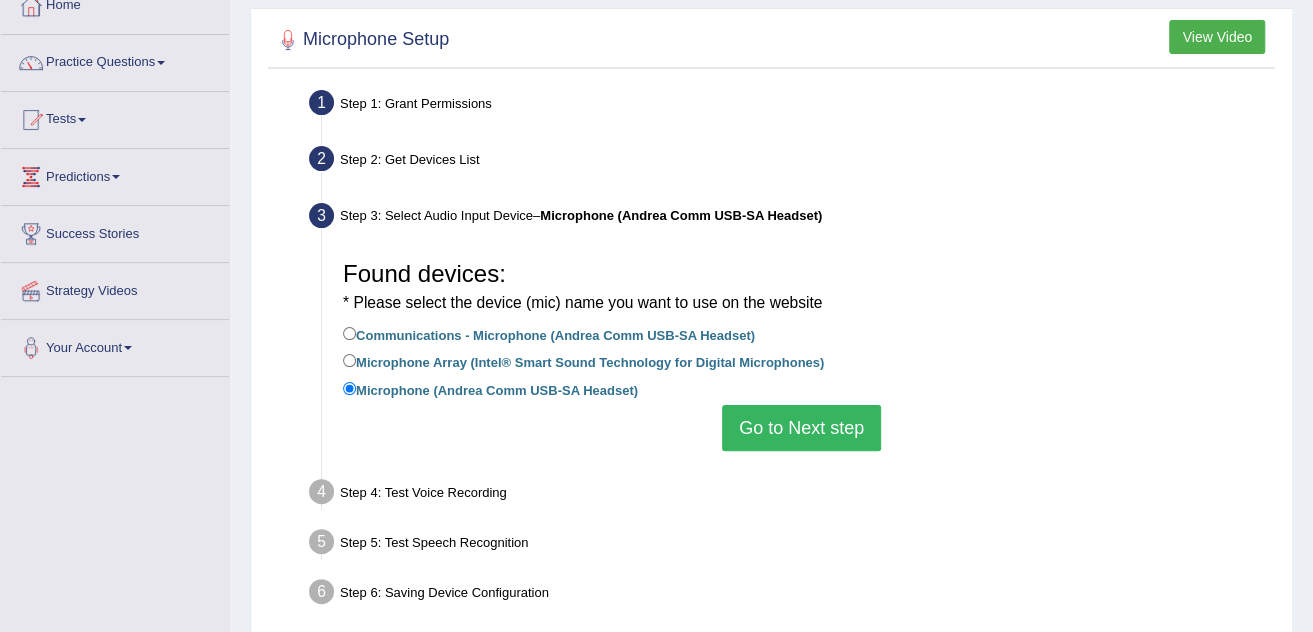 click on "Go to Next step" at bounding box center (801, 428) 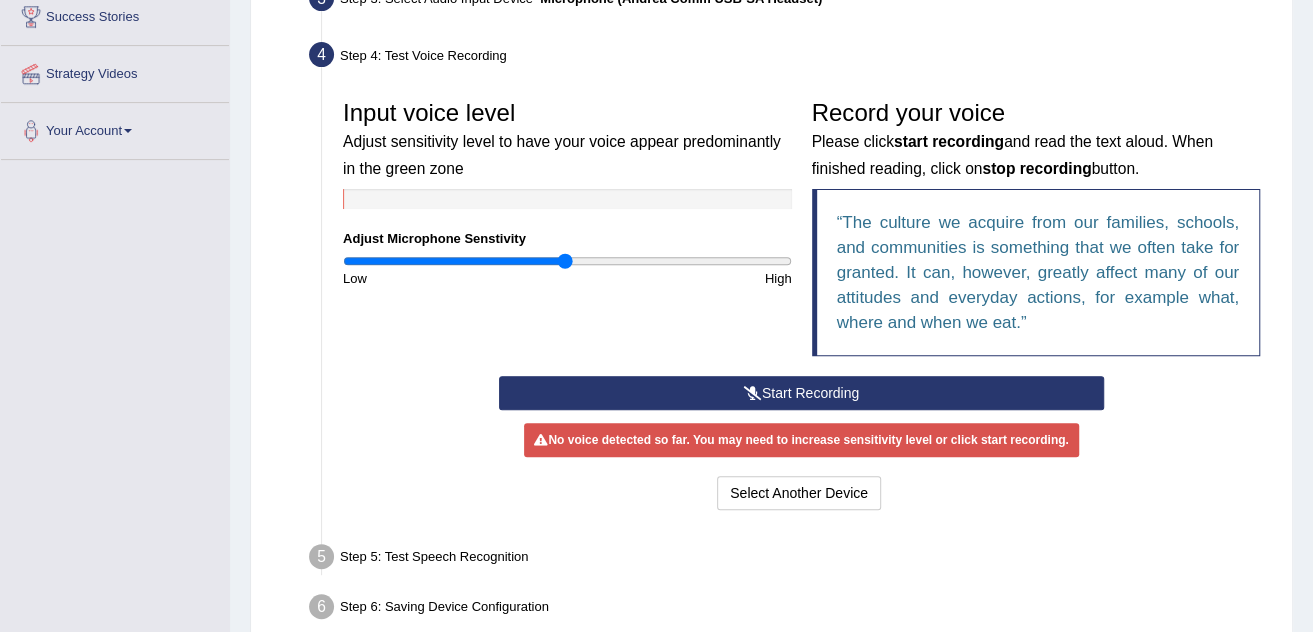 scroll, scrollTop: 338, scrollLeft: 0, axis: vertical 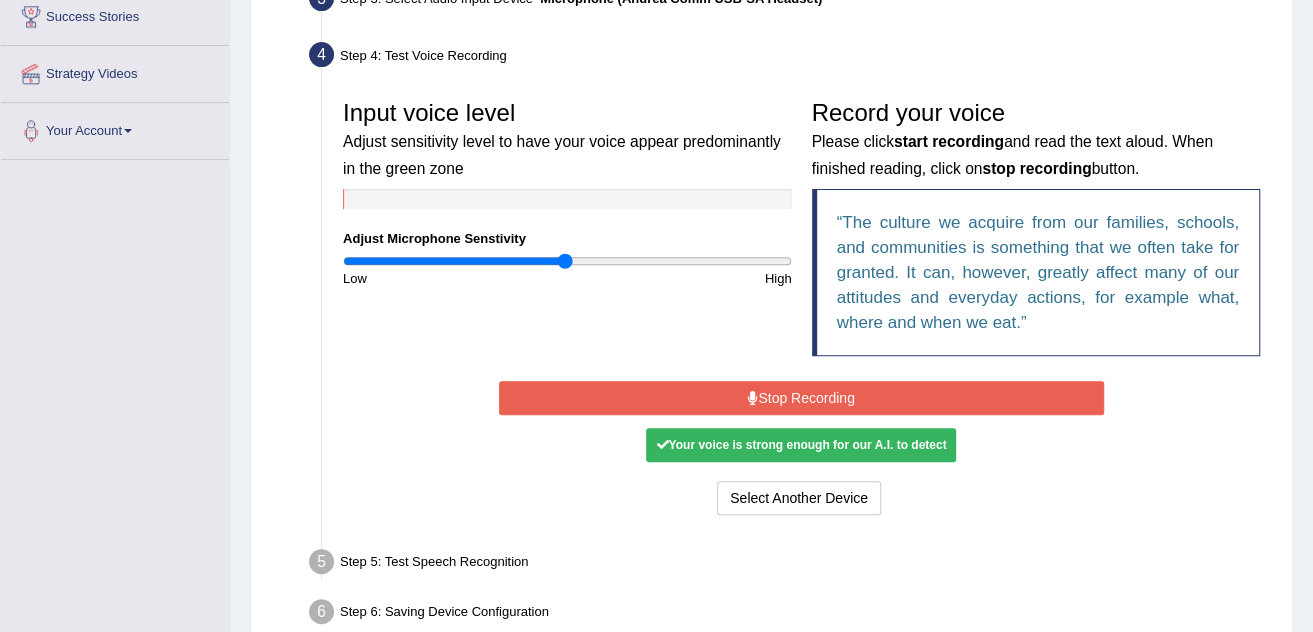 click on "Stop Recording" at bounding box center (801, 398) 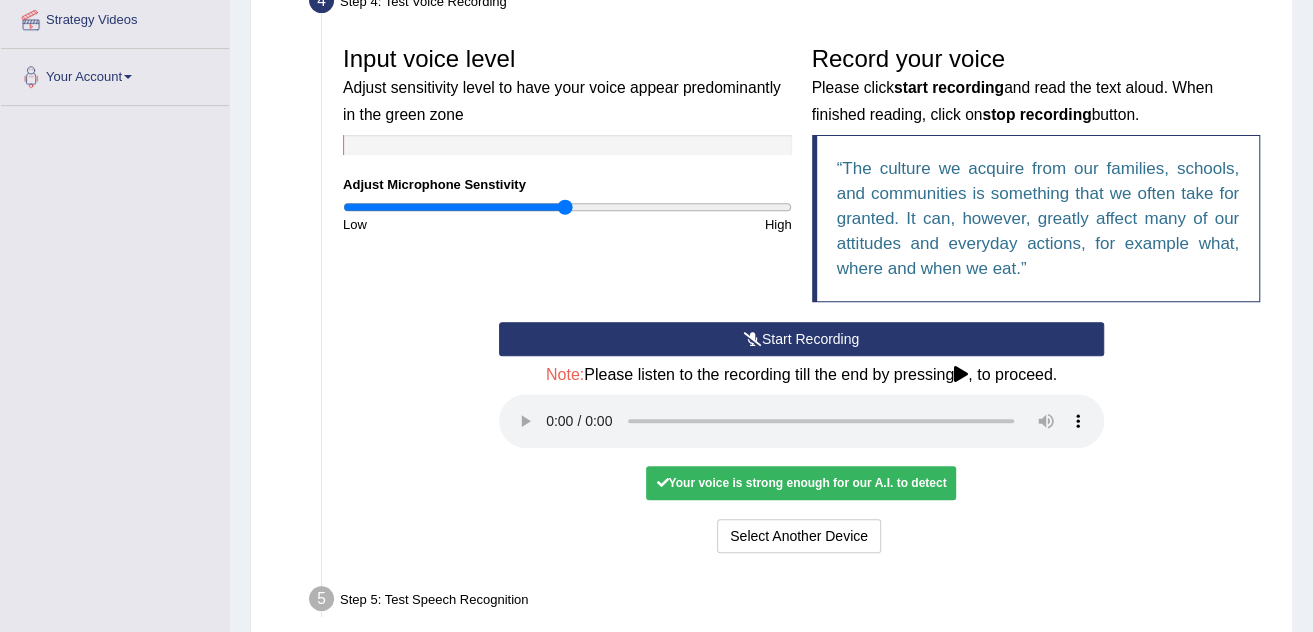 scroll, scrollTop: 402, scrollLeft: 0, axis: vertical 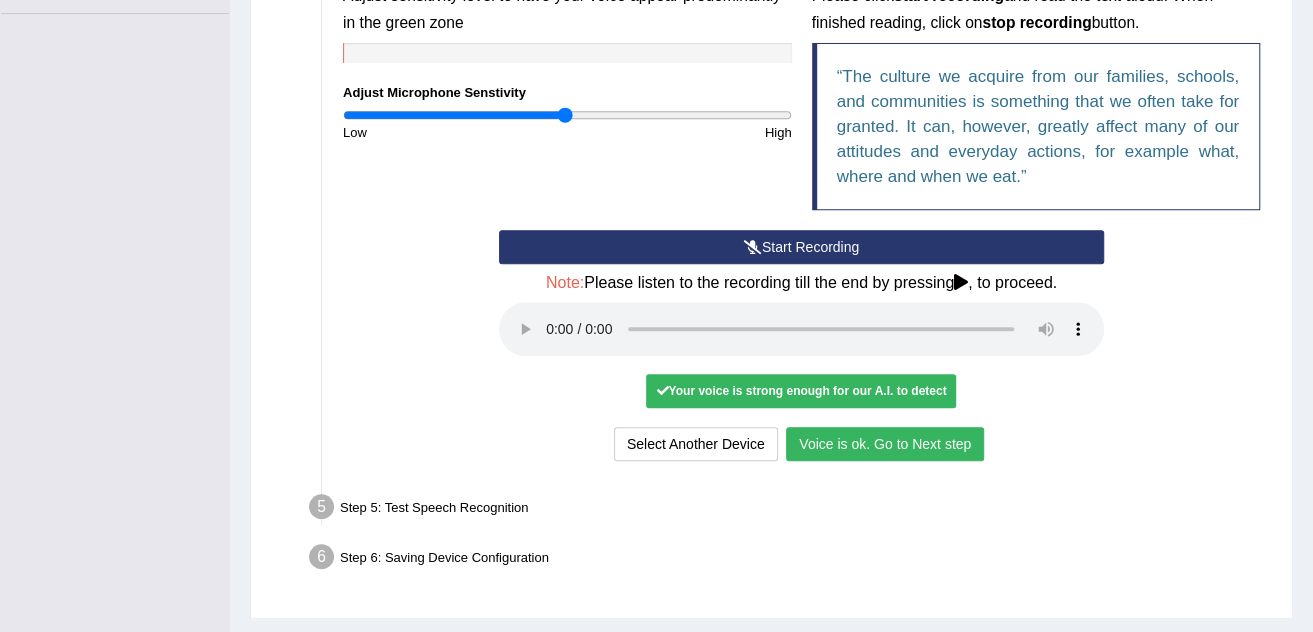 click on "Voice is ok. Go to Next step" at bounding box center (885, 444) 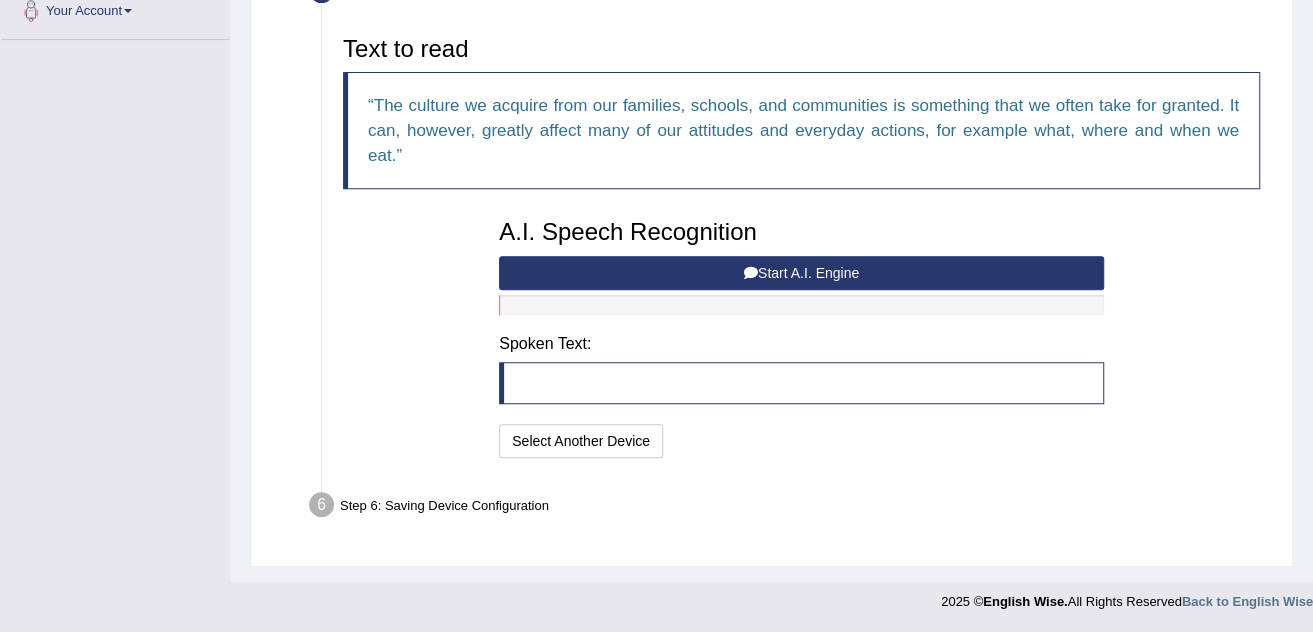 scroll, scrollTop: 429, scrollLeft: 0, axis: vertical 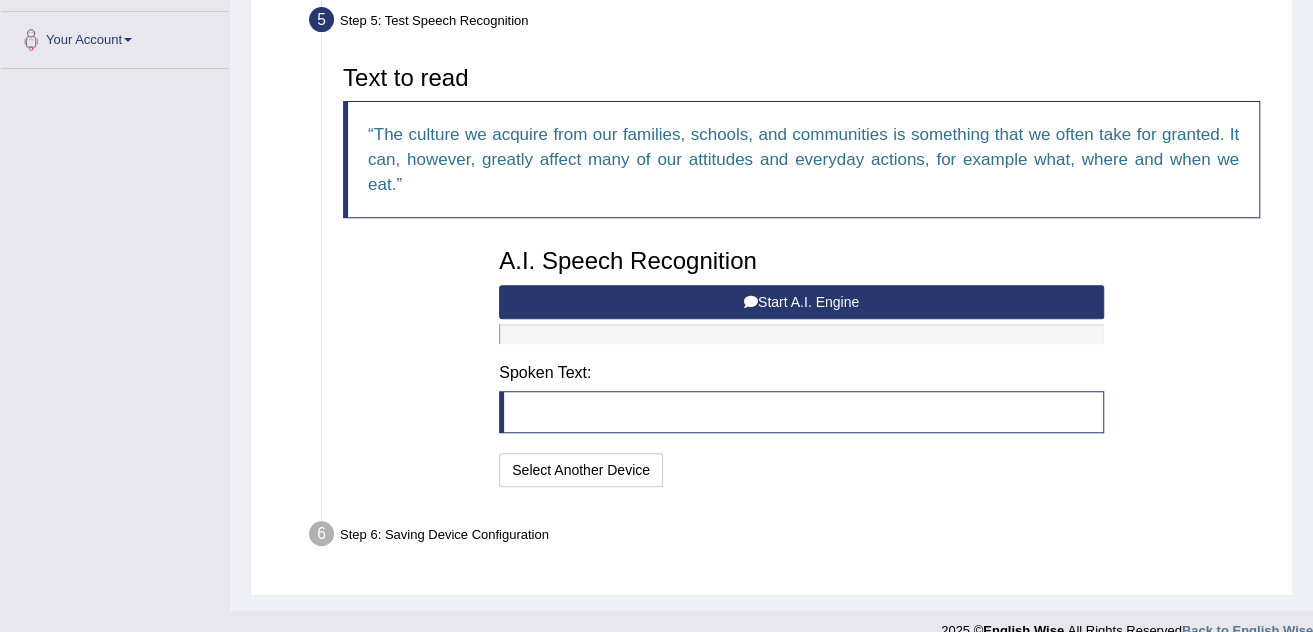 click at bounding box center (801, 412) 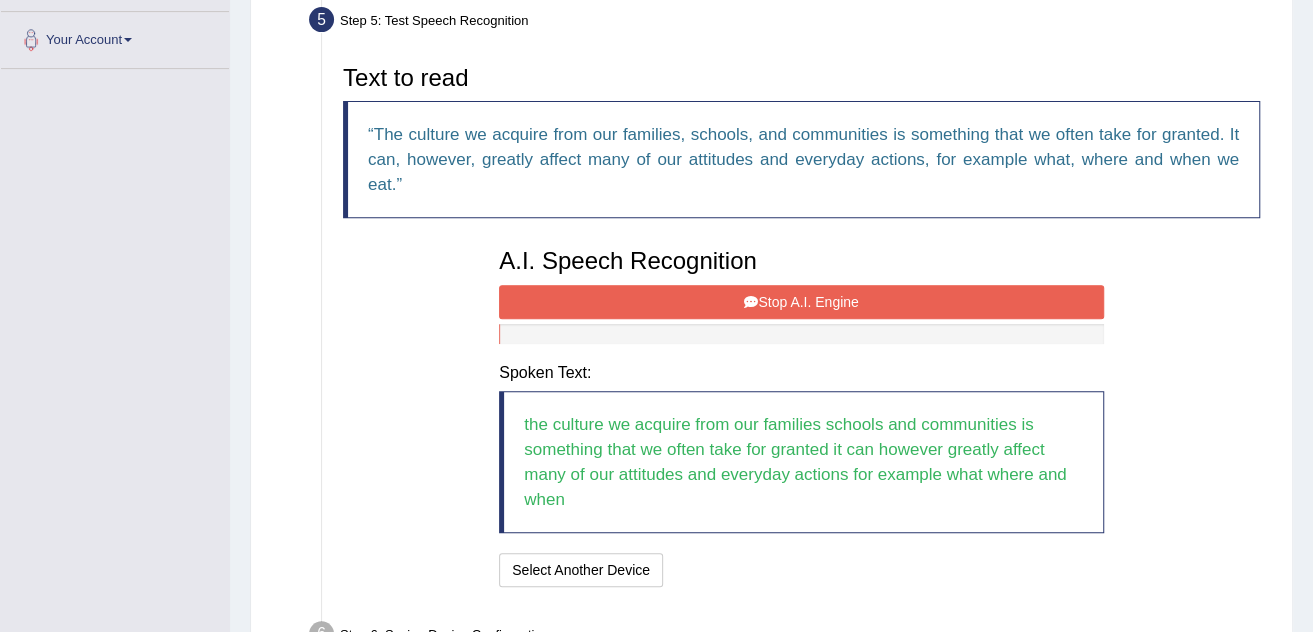 scroll, scrollTop: 498, scrollLeft: 0, axis: vertical 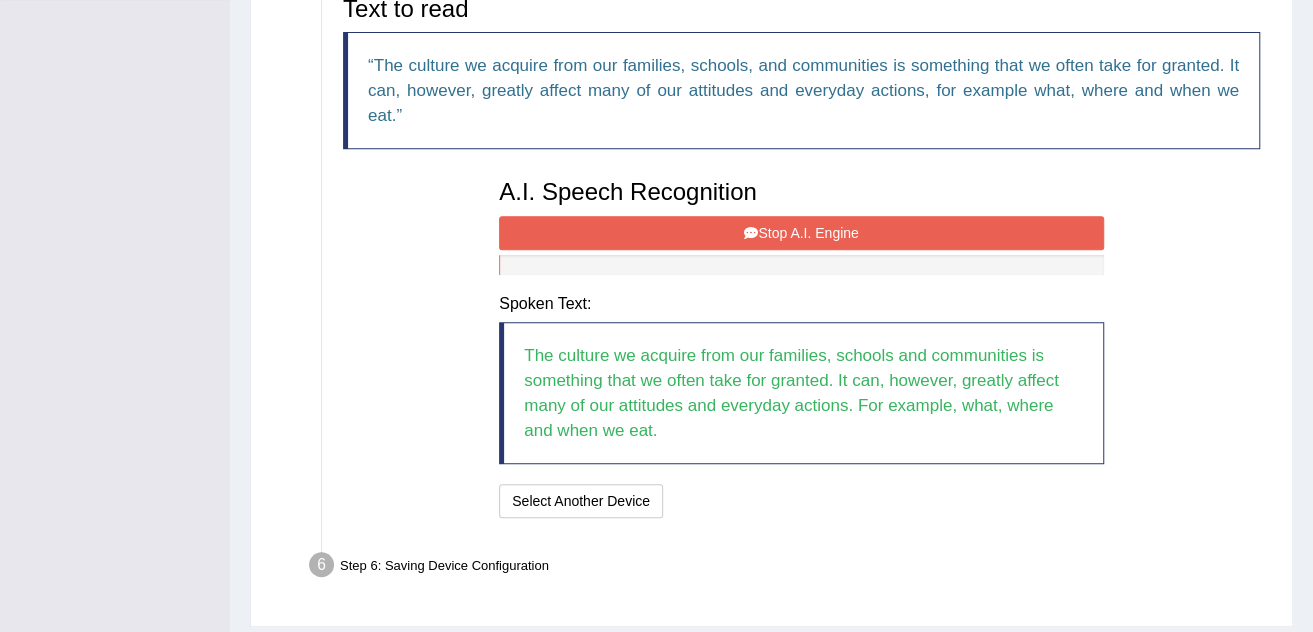 click on "Stop A.I. Engine" at bounding box center [801, 233] 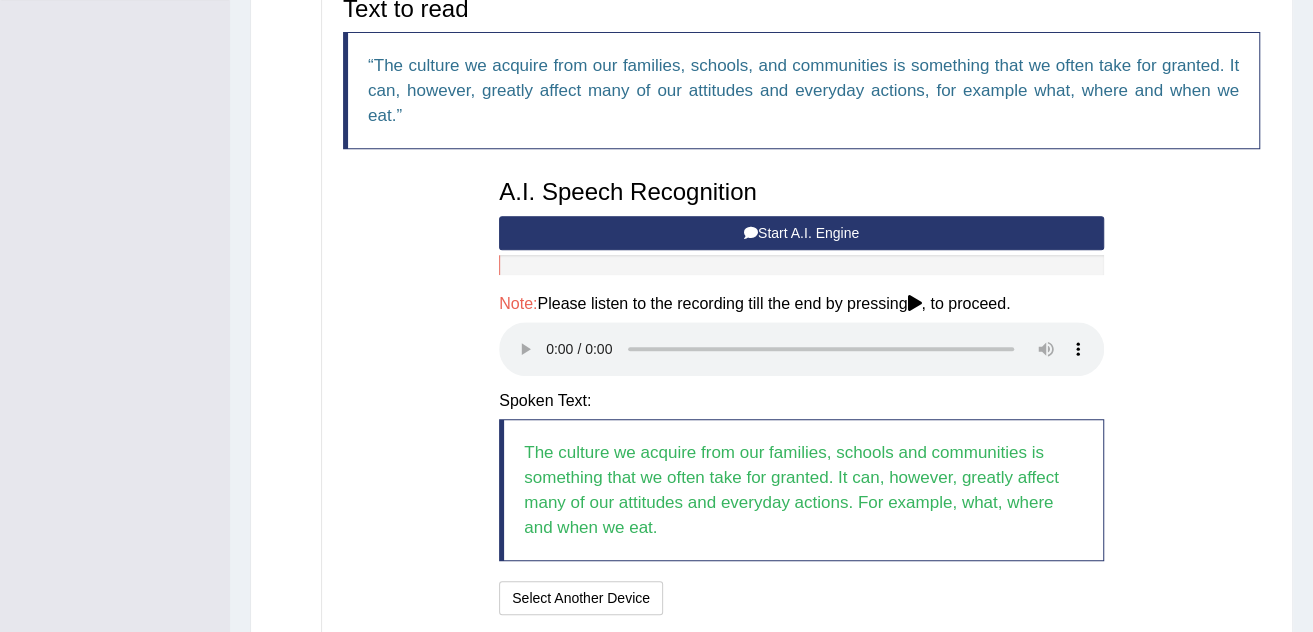 scroll, scrollTop: 592, scrollLeft: 0, axis: vertical 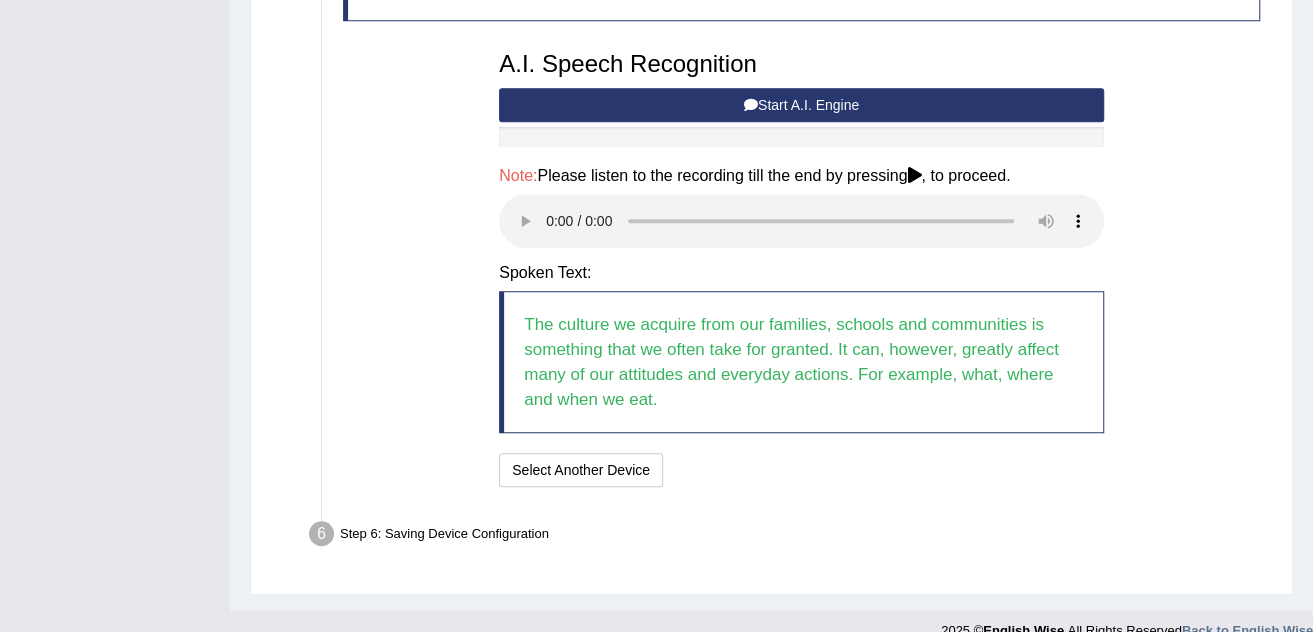 click on "I will practice without this feature   Select Another Device   Speech is ok. Go to Last step" at bounding box center (801, 472) 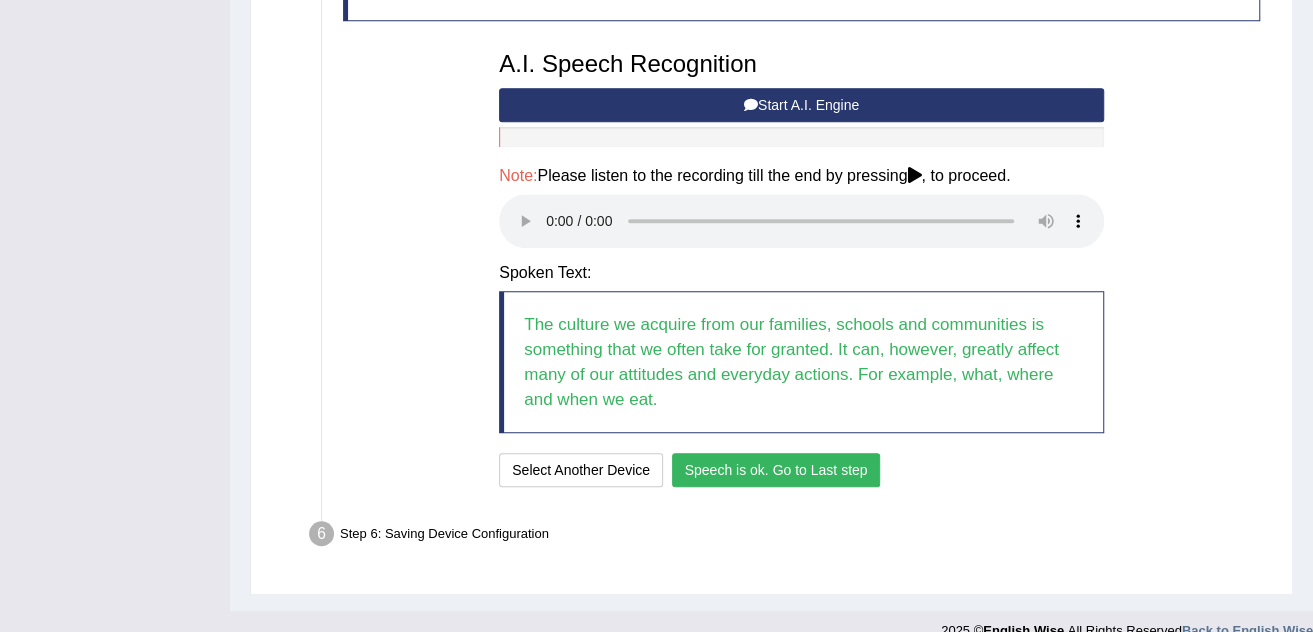 click on "Speech is ok. Go to Last step" at bounding box center [776, 470] 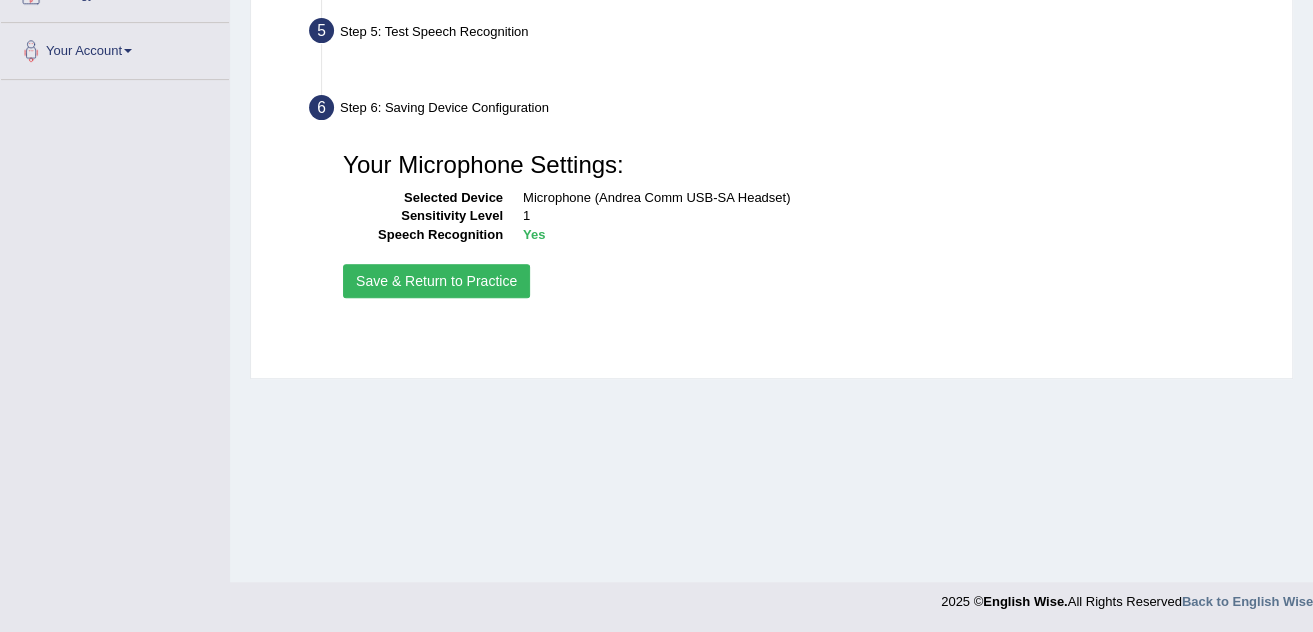 scroll, scrollTop: 417, scrollLeft: 0, axis: vertical 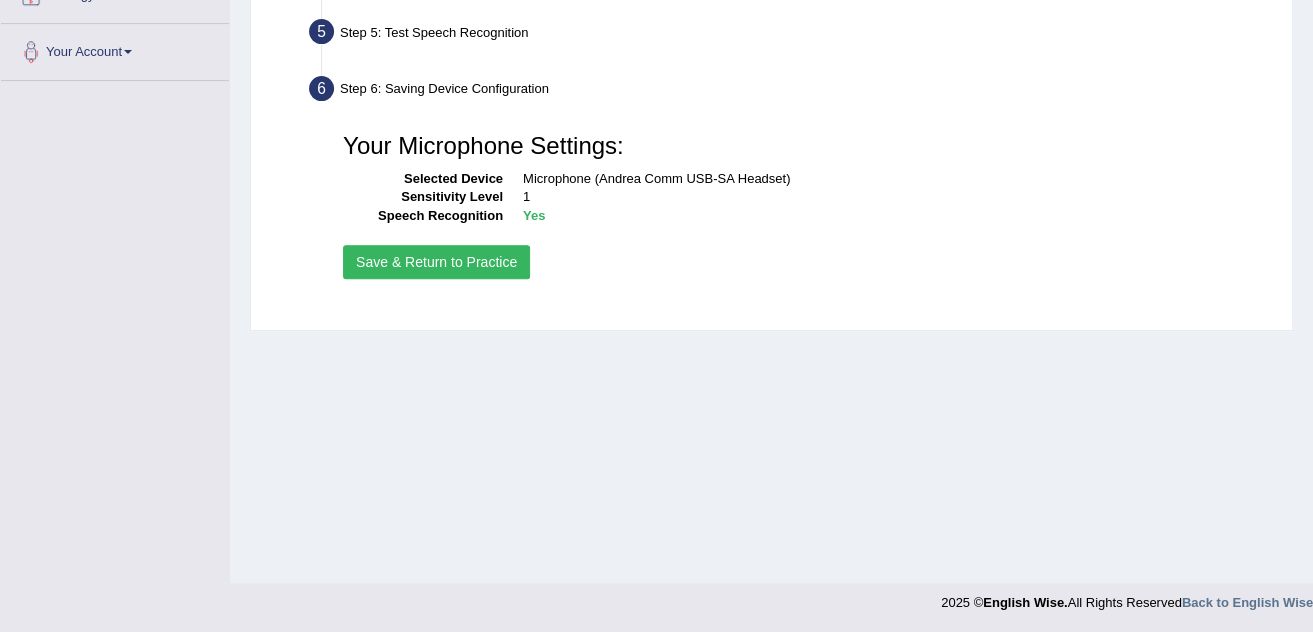 click on "Save & Return to Practice" at bounding box center [436, 262] 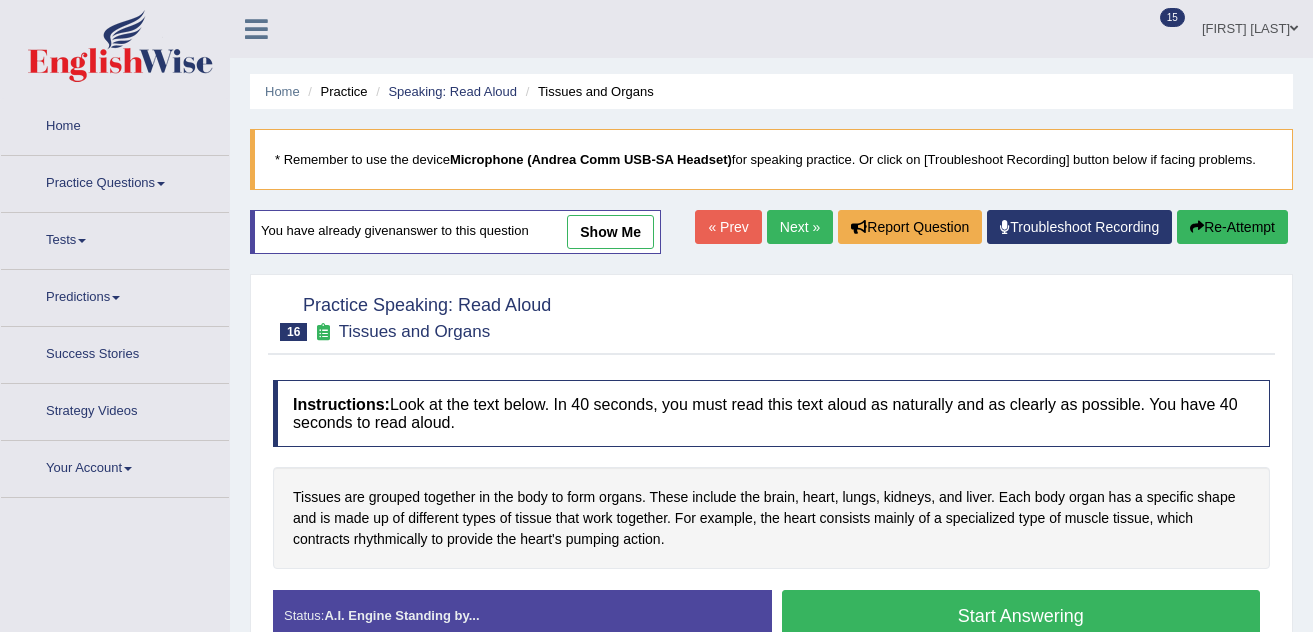 scroll, scrollTop: 0, scrollLeft: 0, axis: both 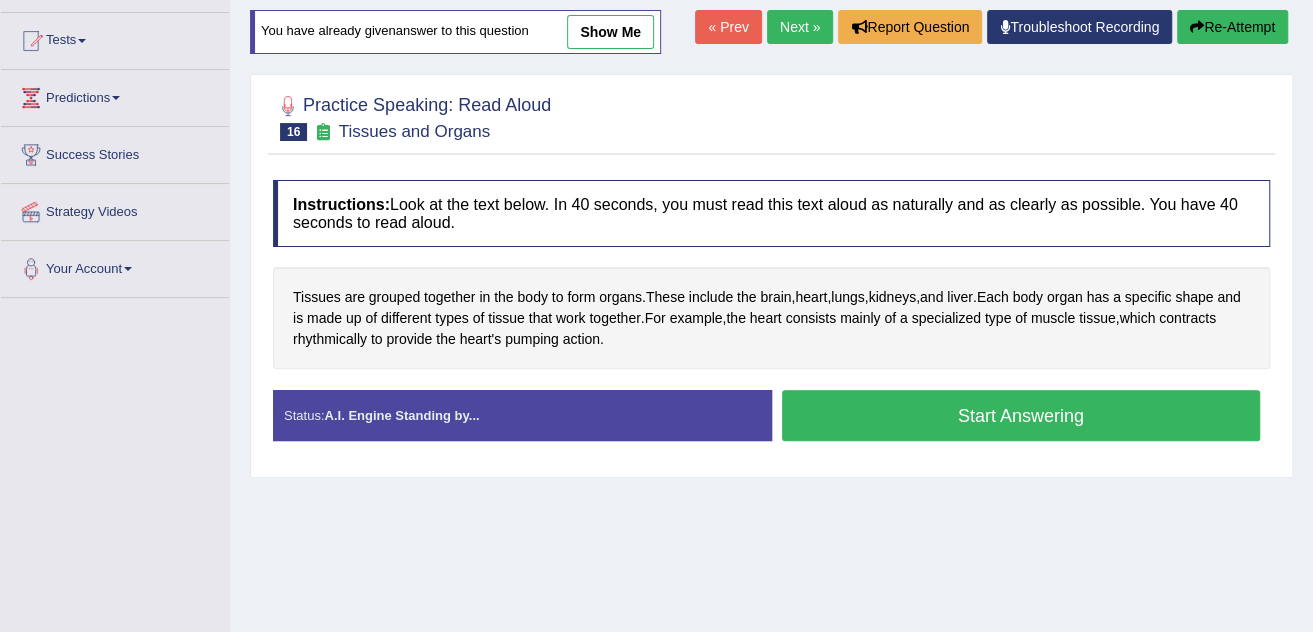 click on "Start Answering" at bounding box center [1021, 415] 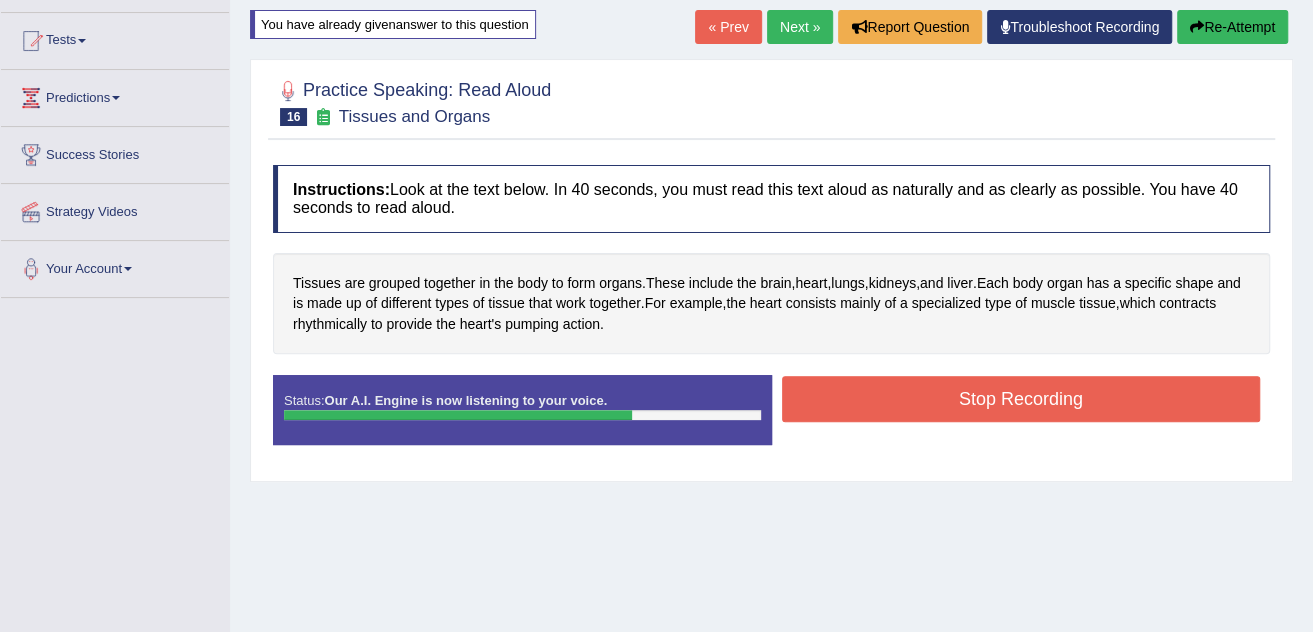 click on "Stop Recording" at bounding box center [1021, 399] 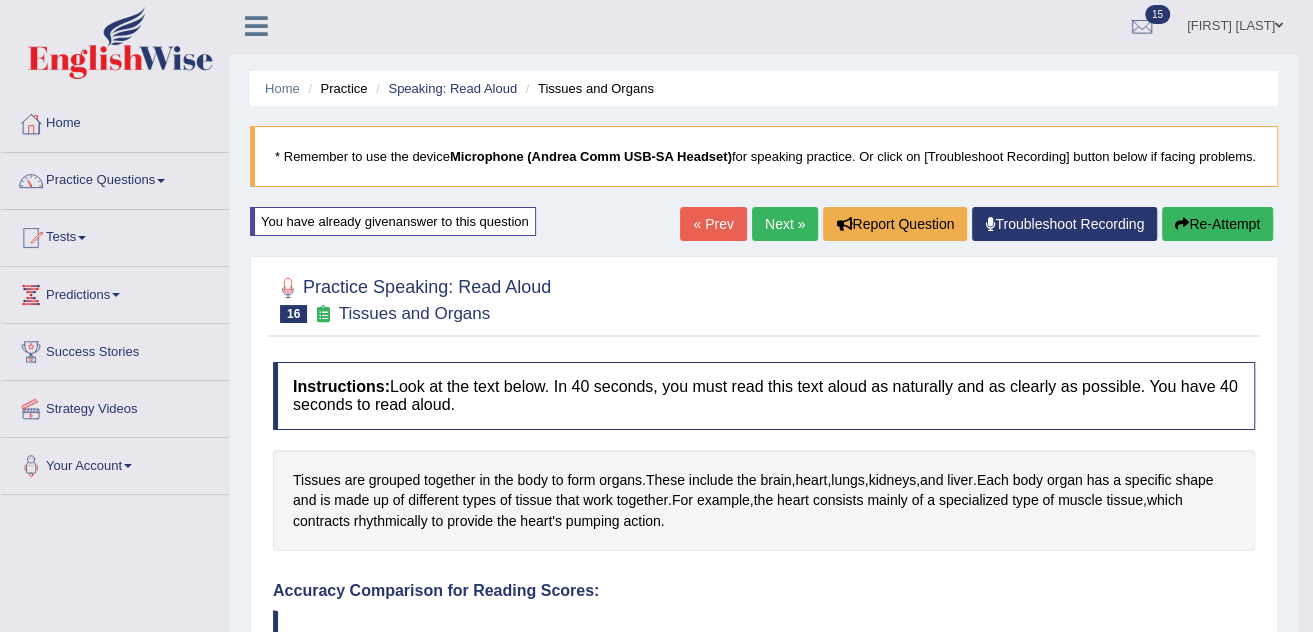 scroll, scrollTop: 0, scrollLeft: 0, axis: both 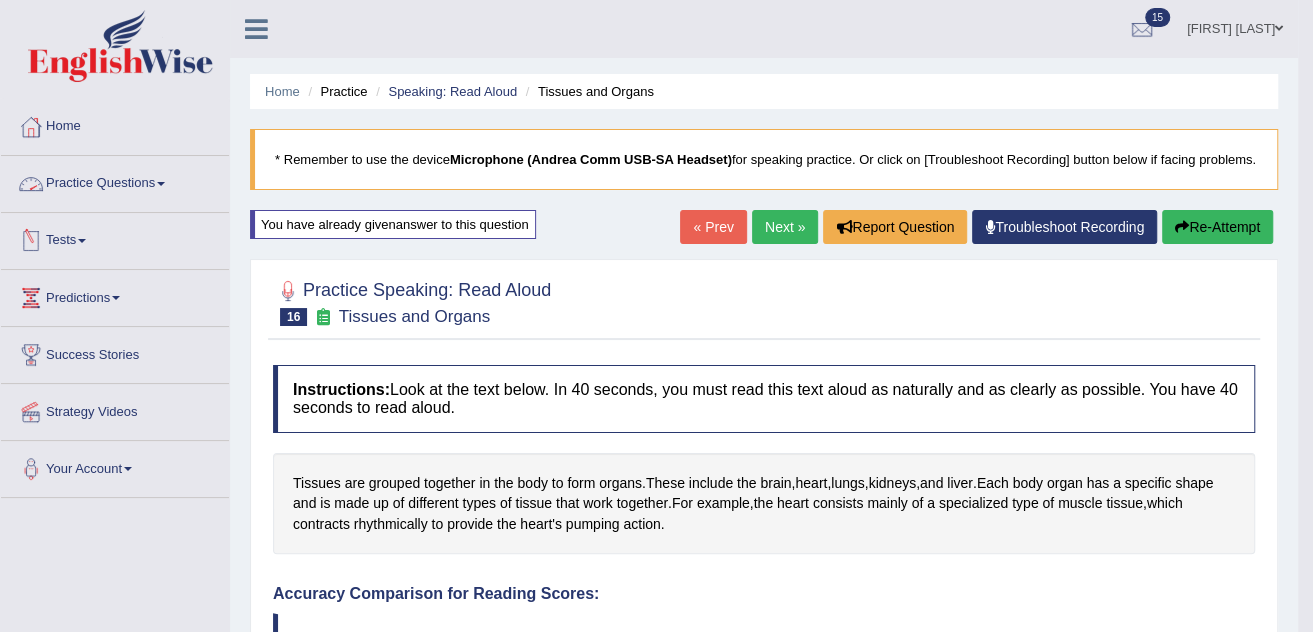 click on "Practice Questions" at bounding box center [115, 181] 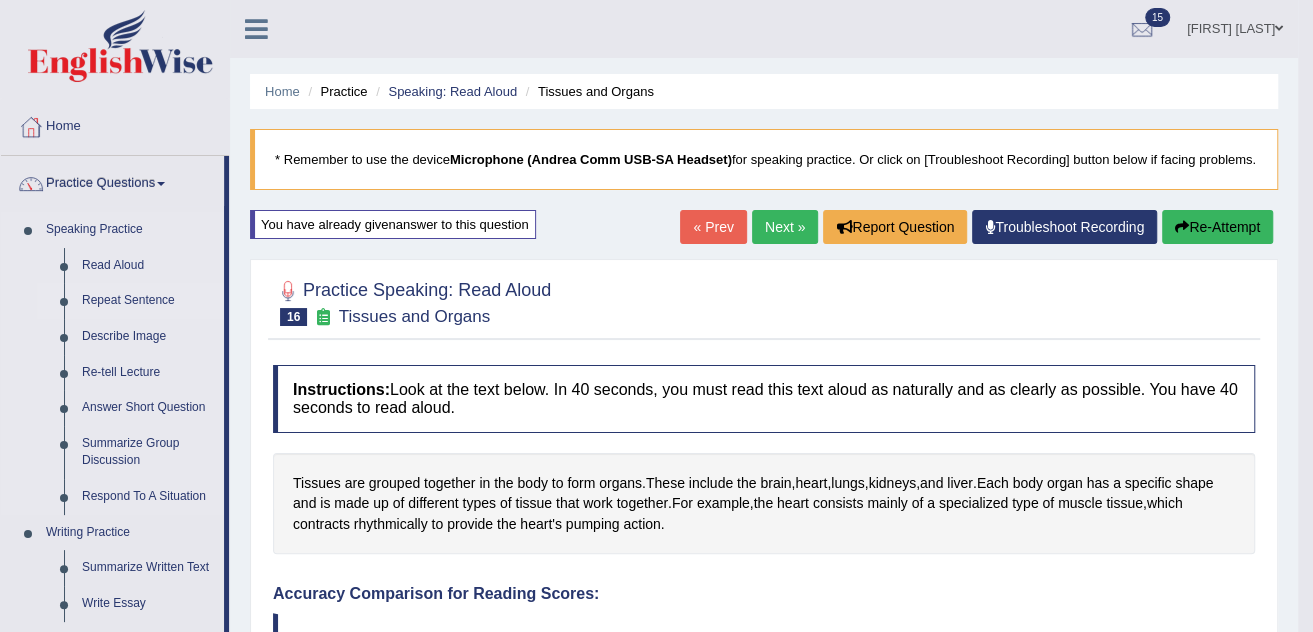 click on "Repeat Sentence" at bounding box center (148, 301) 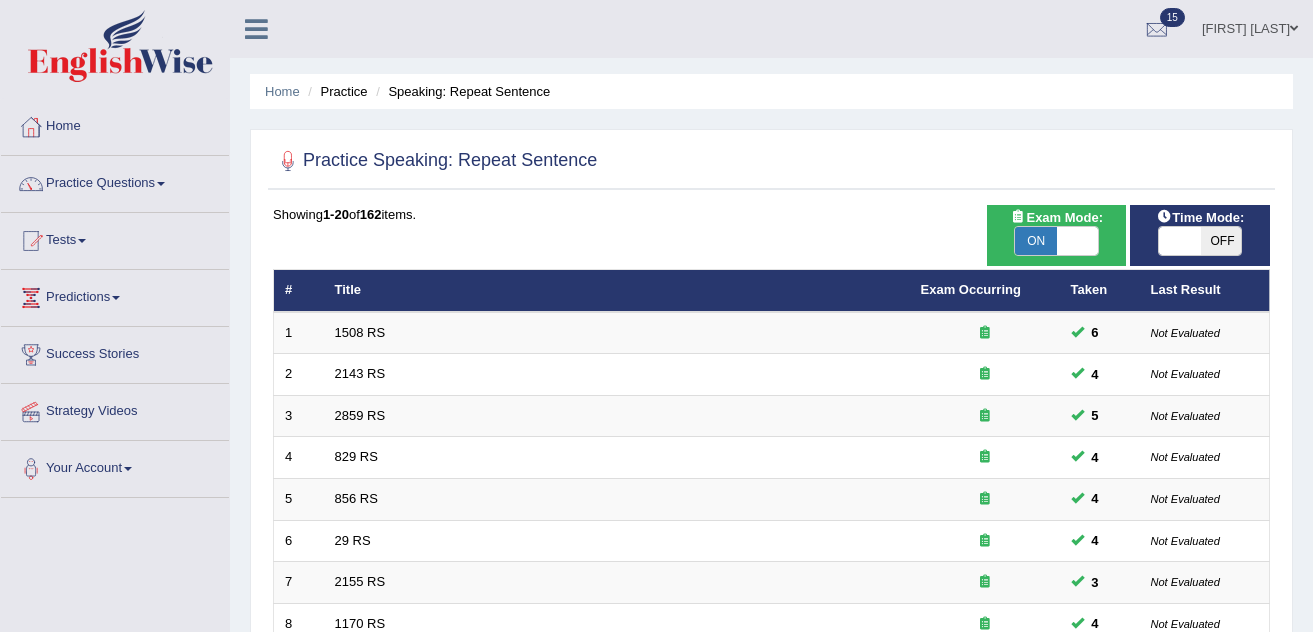 scroll, scrollTop: 0, scrollLeft: 0, axis: both 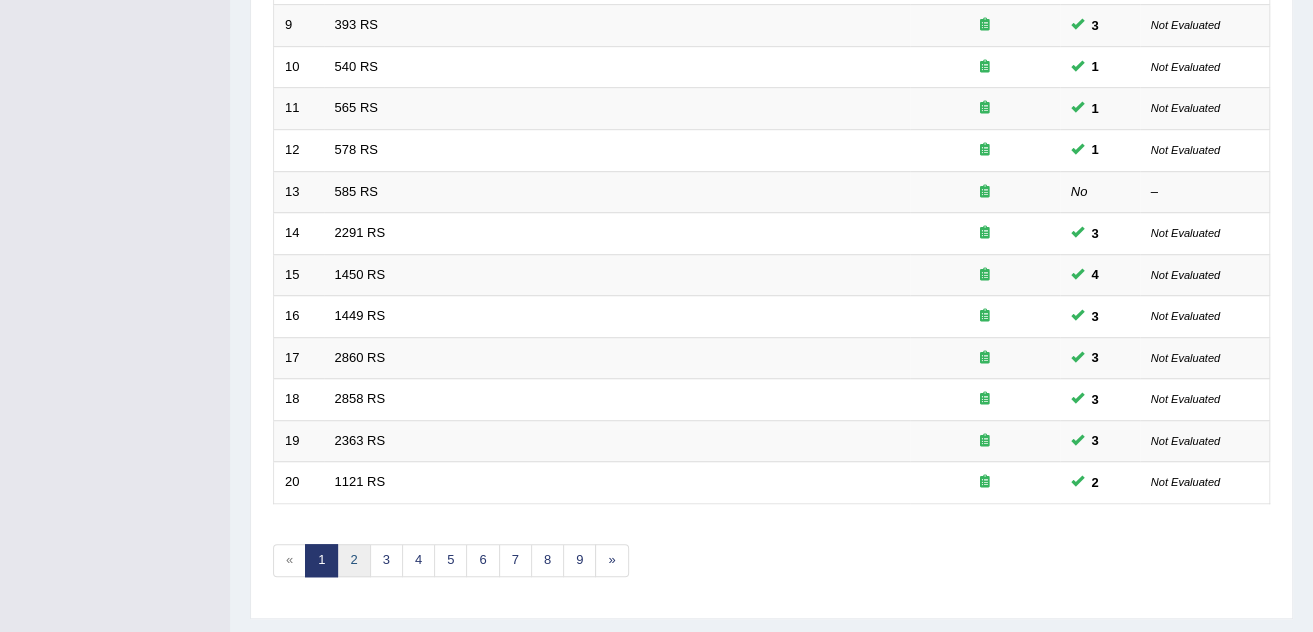 click on "2" at bounding box center (353, 560) 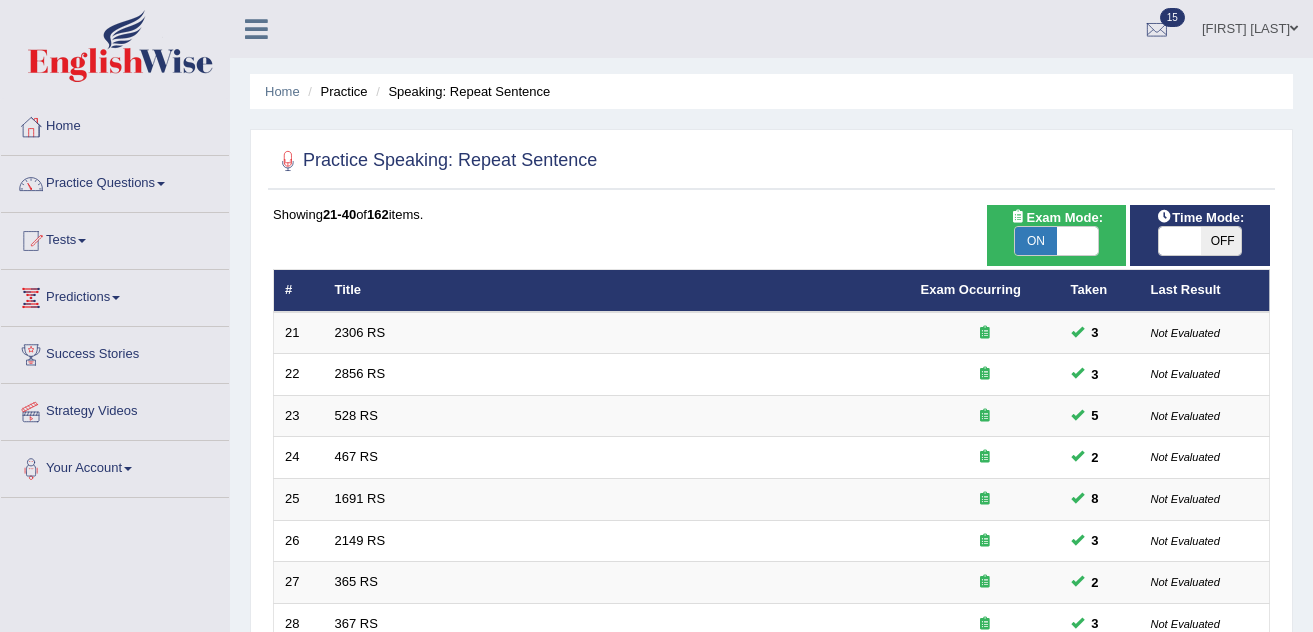 scroll, scrollTop: 0, scrollLeft: 0, axis: both 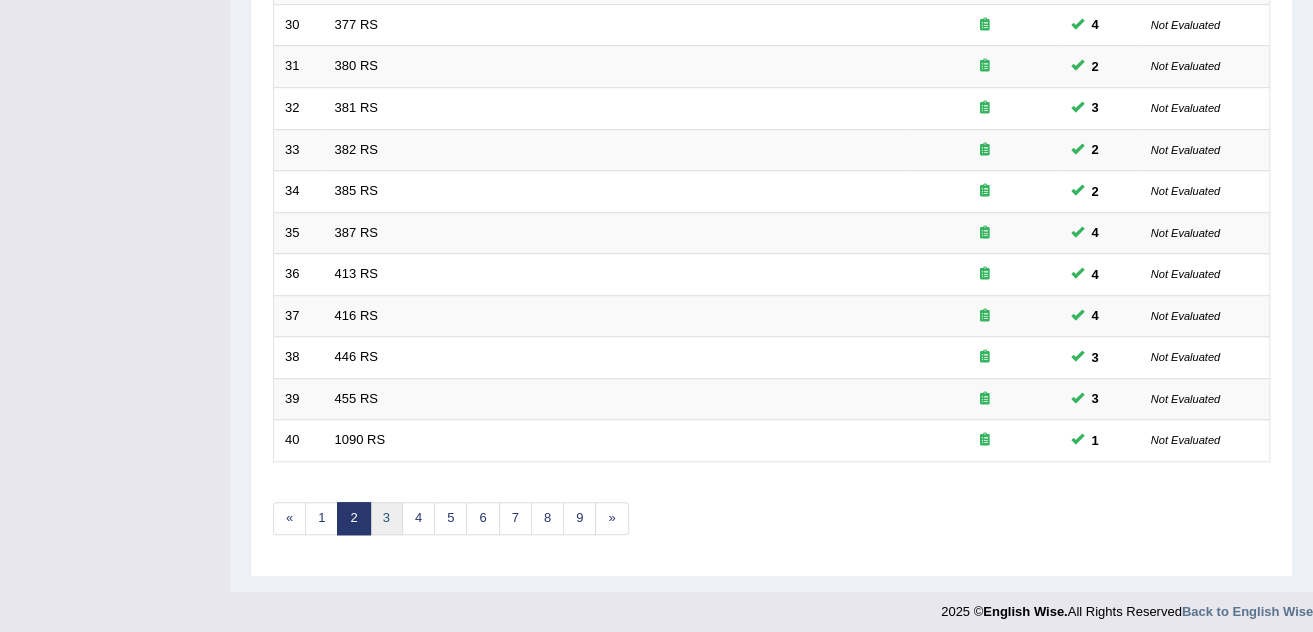 click on "3" at bounding box center (386, 518) 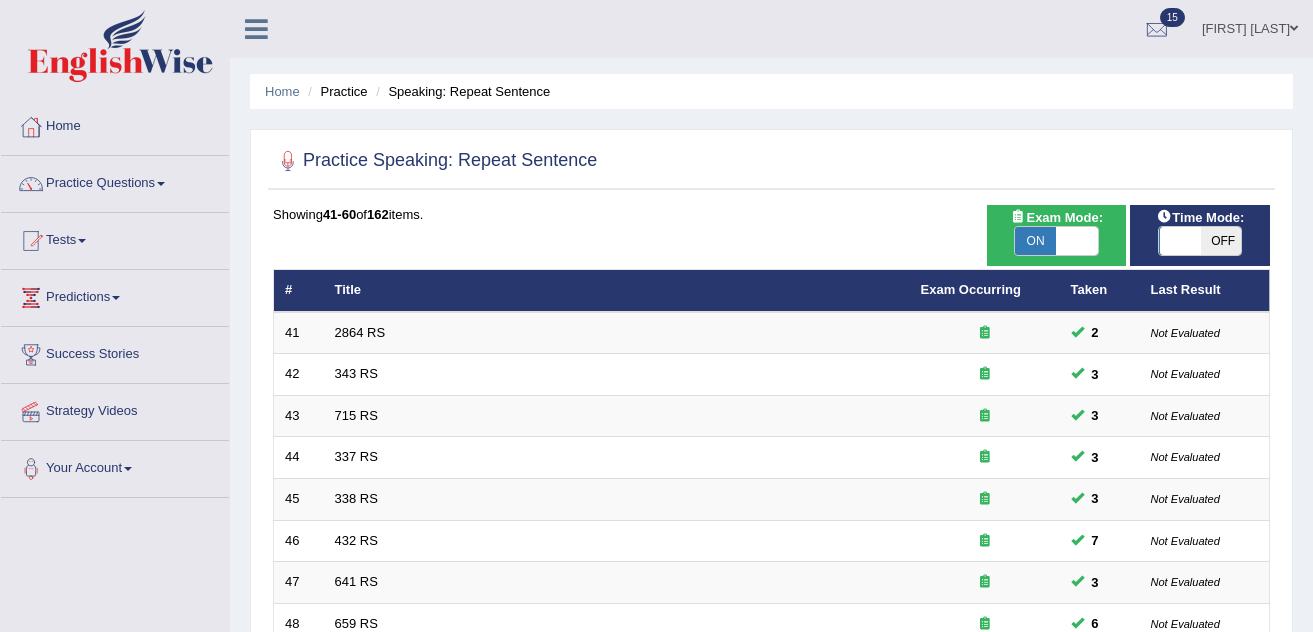 scroll, scrollTop: 0, scrollLeft: 0, axis: both 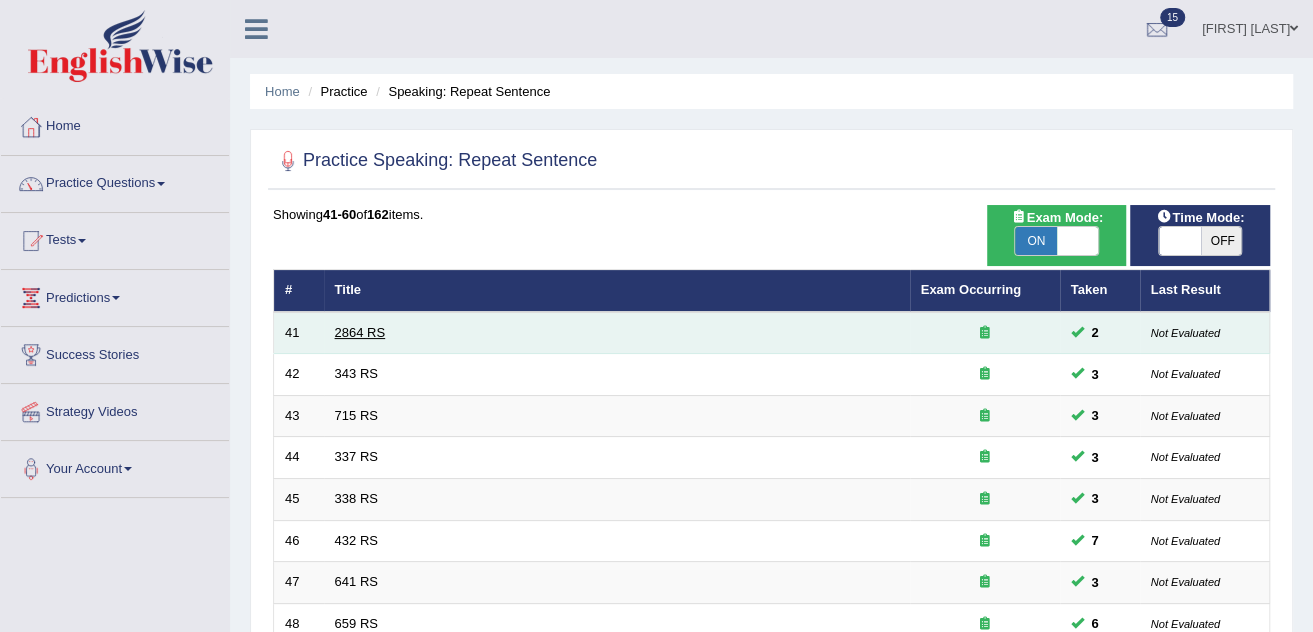 click on "2864 RS" at bounding box center (360, 332) 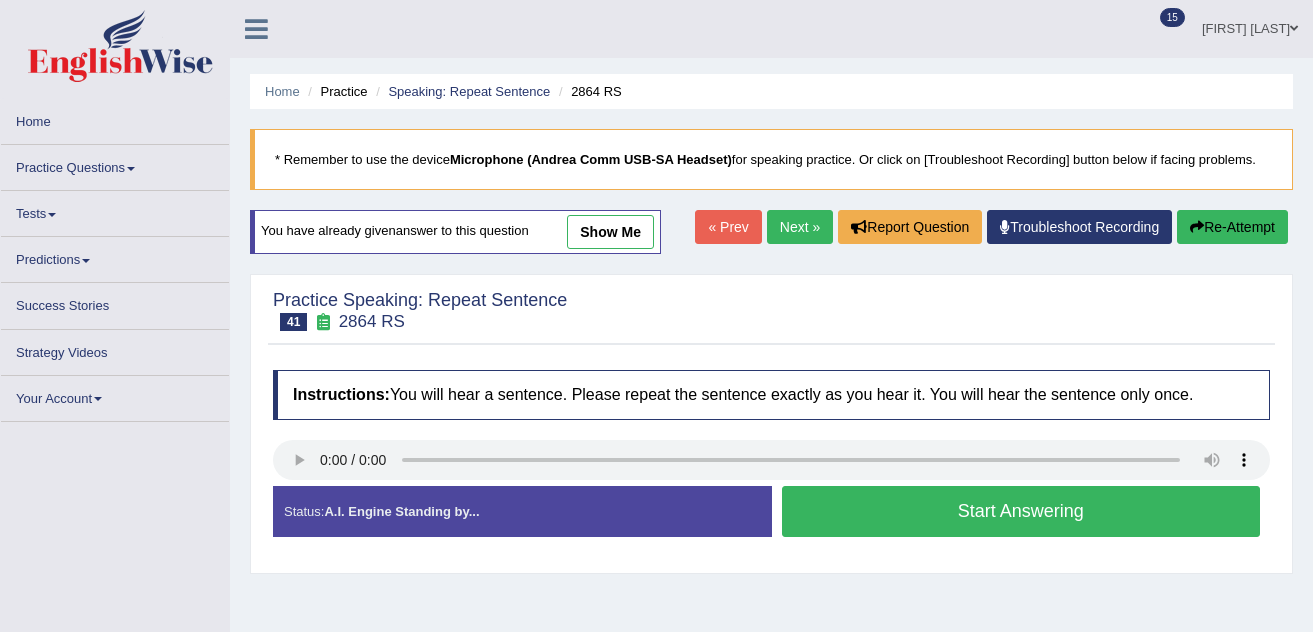 scroll, scrollTop: 0, scrollLeft: 0, axis: both 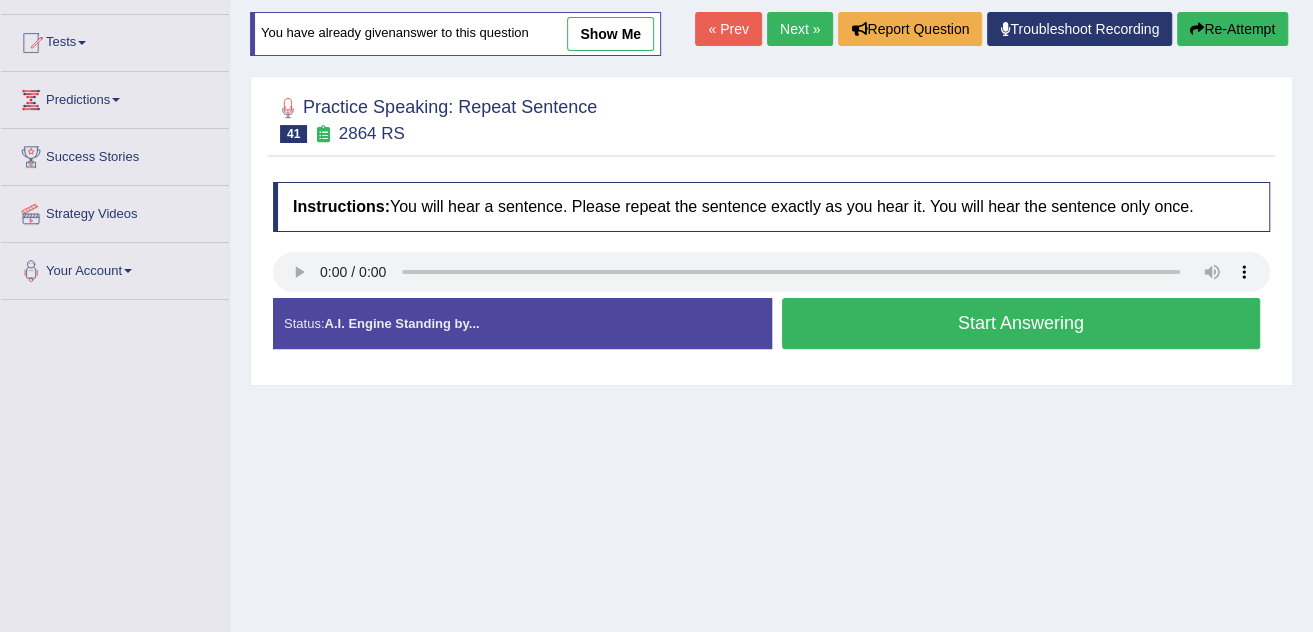 click on "Start Answering" at bounding box center (1021, 323) 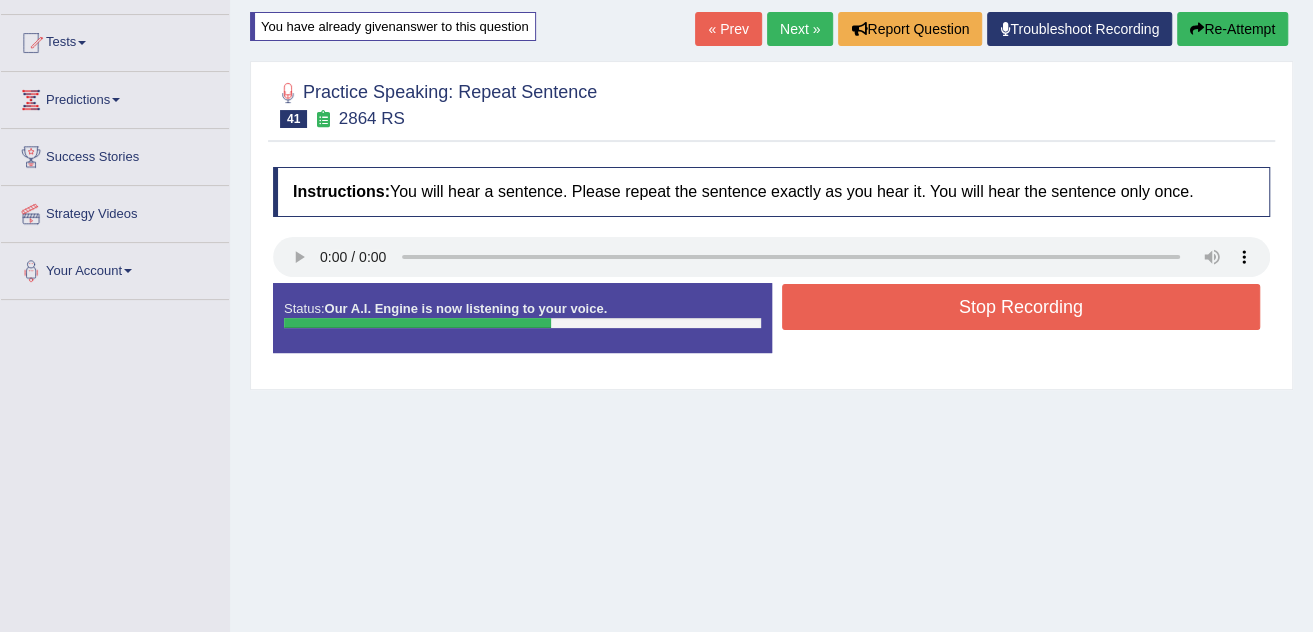 click on "Re-Attempt" at bounding box center (1232, 29) 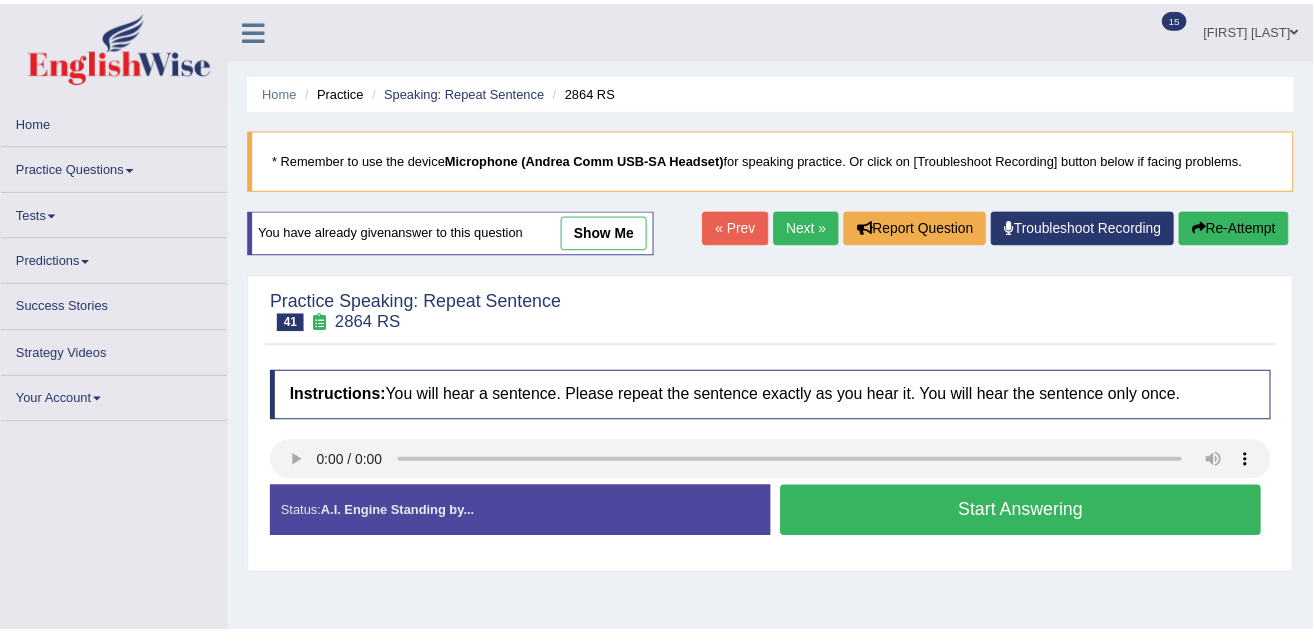 scroll, scrollTop: 224, scrollLeft: 0, axis: vertical 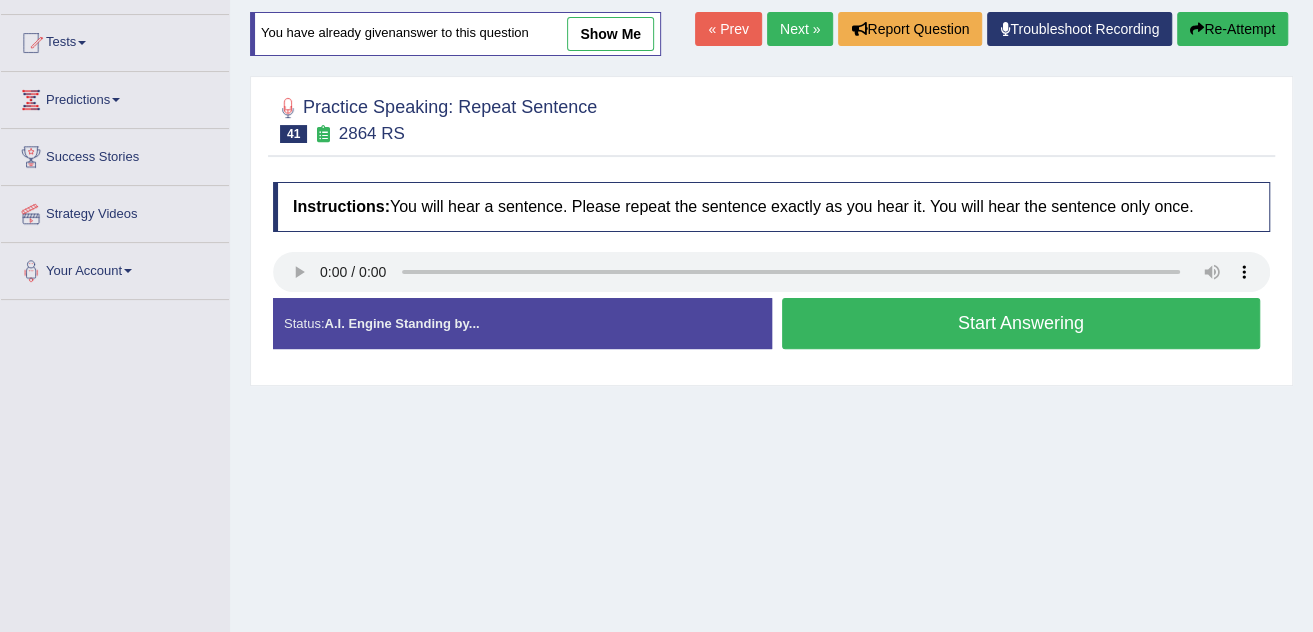 click on "Start Answering" at bounding box center (1021, 323) 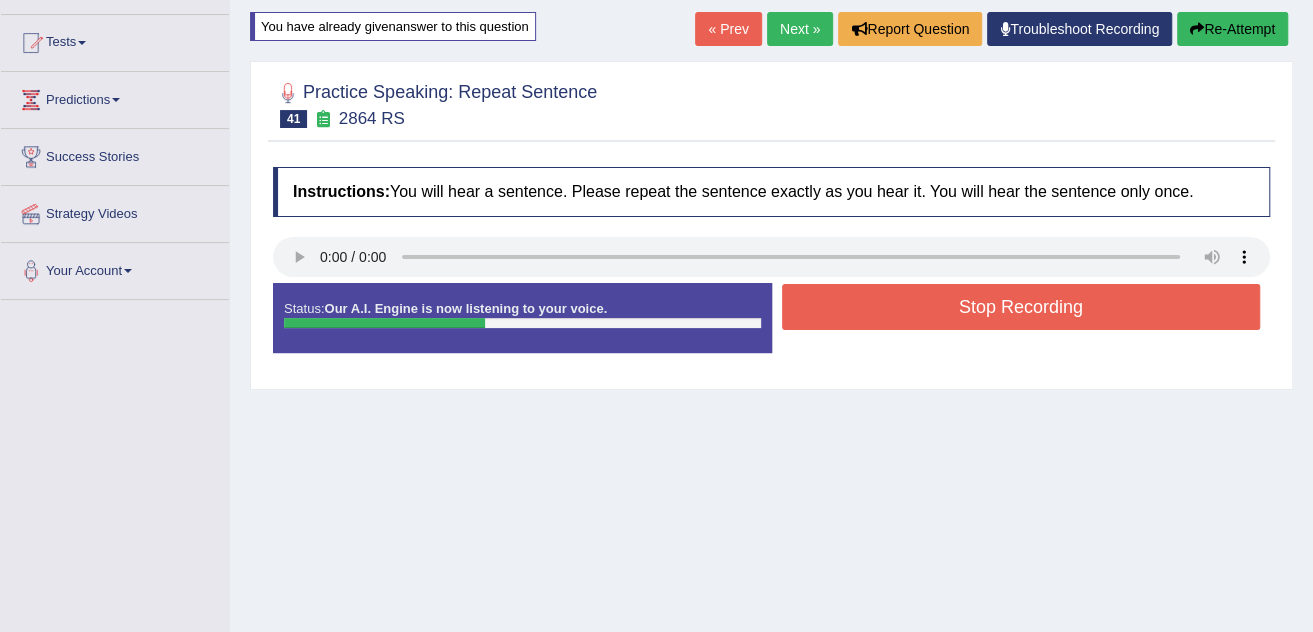 click on "Stop Recording" at bounding box center [1021, 307] 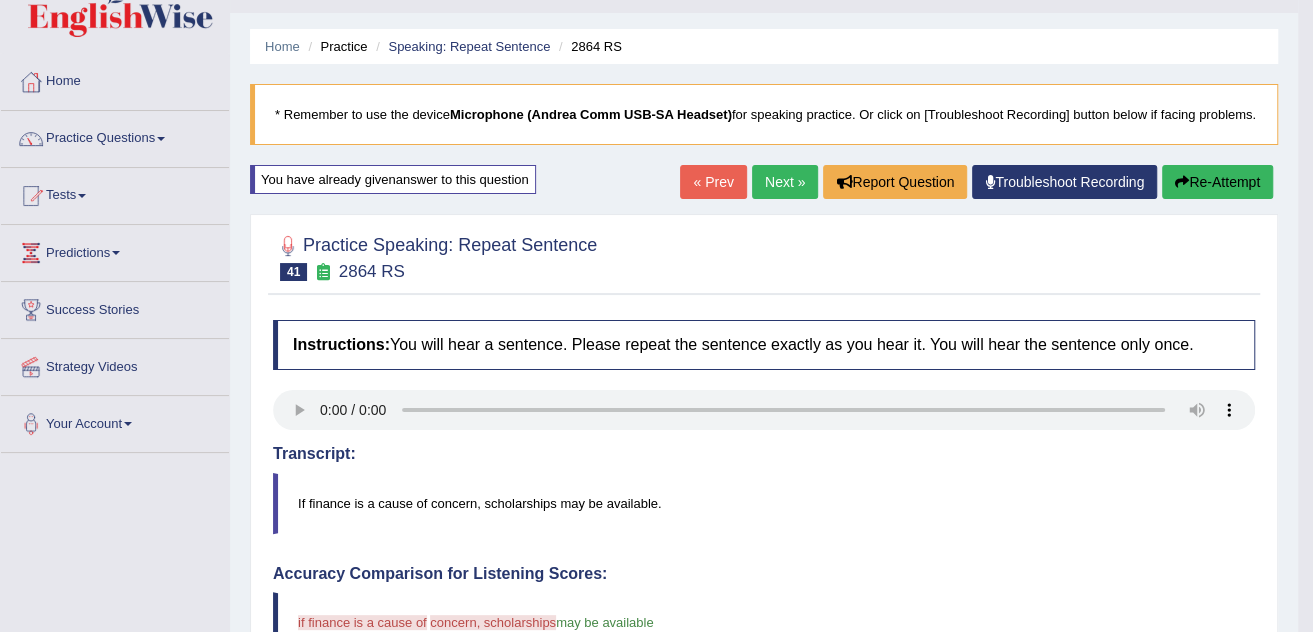 scroll, scrollTop: 43, scrollLeft: 0, axis: vertical 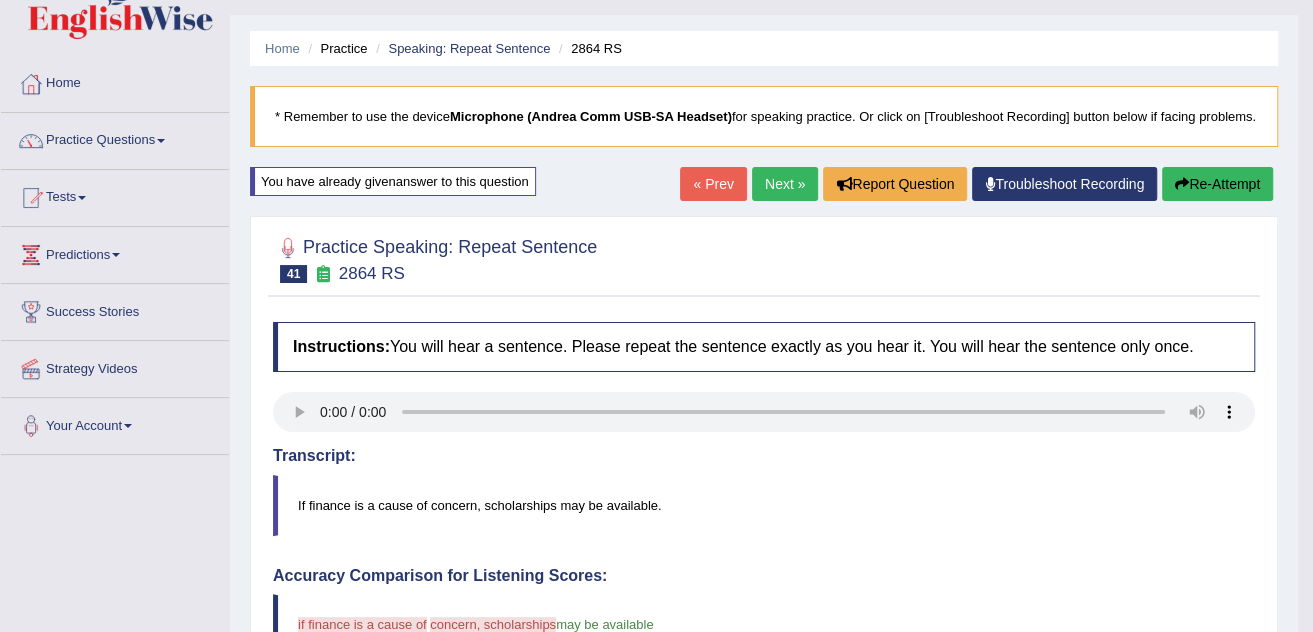 click on "Re-Attempt" at bounding box center (1217, 184) 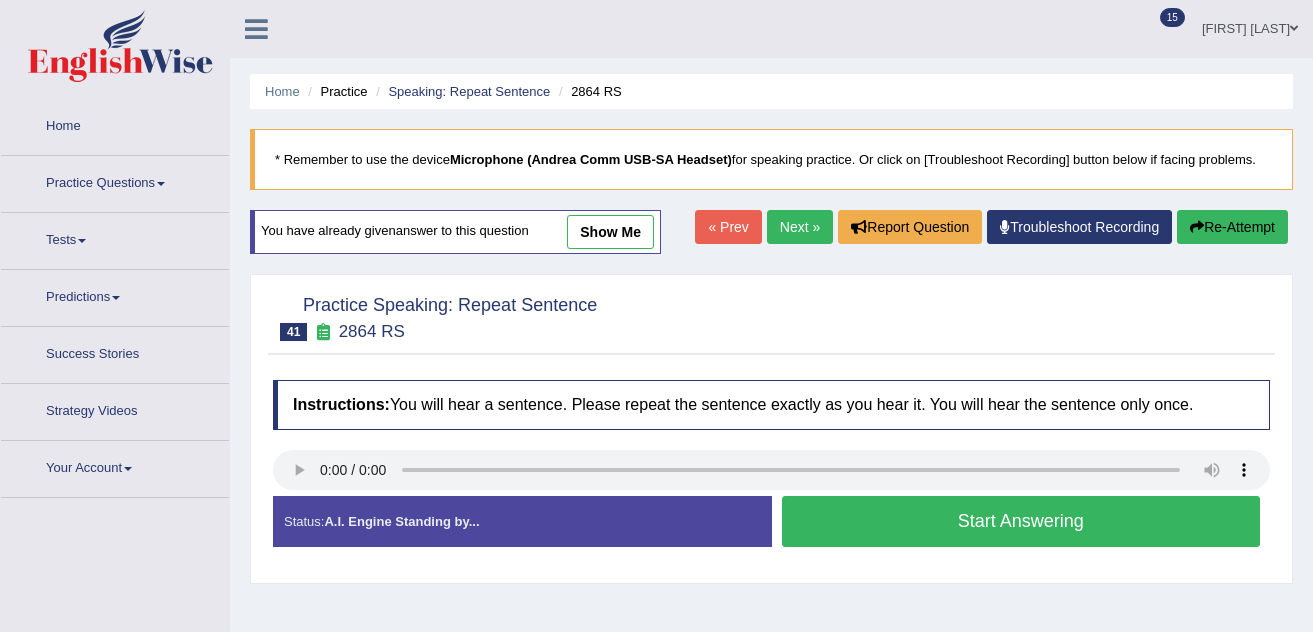 scroll, scrollTop: 43, scrollLeft: 0, axis: vertical 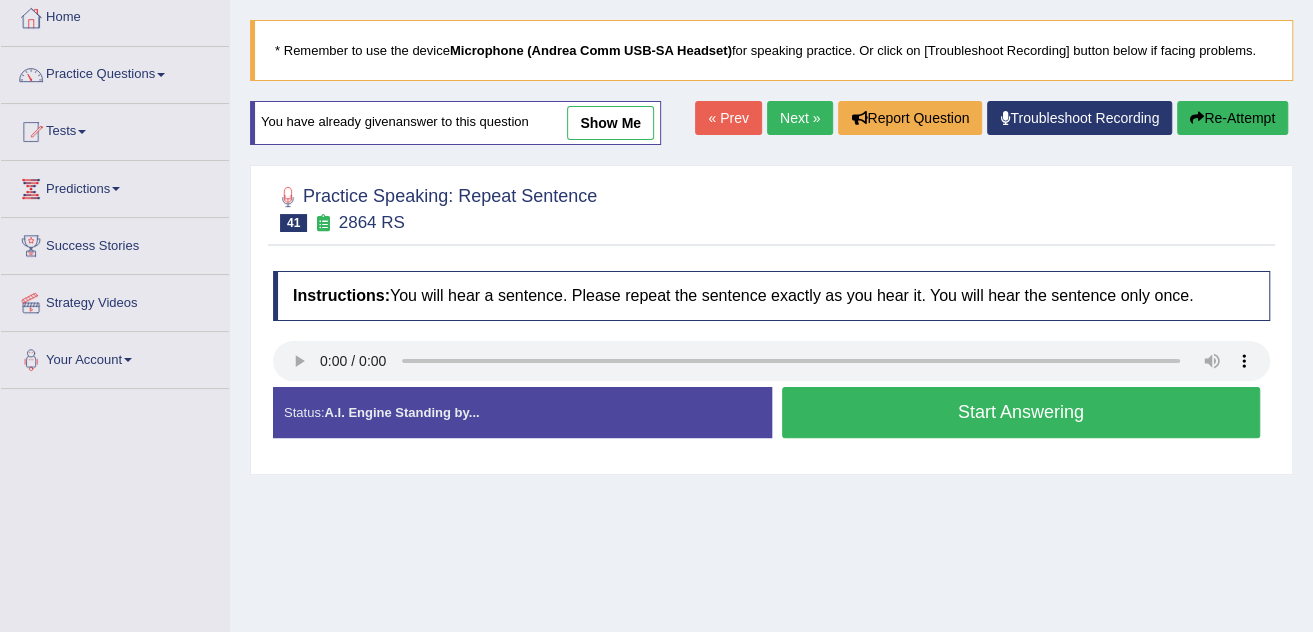 click on "Start Answering" at bounding box center [1021, 412] 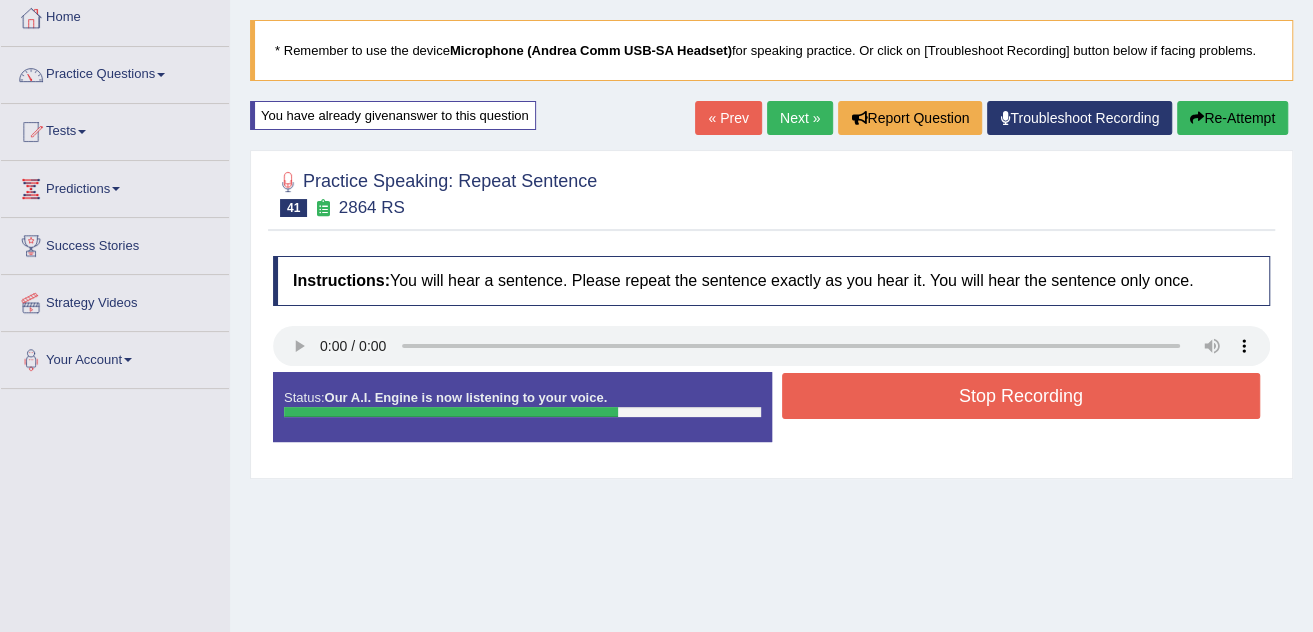 click on "Stop Recording" at bounding box center (1021, 396) 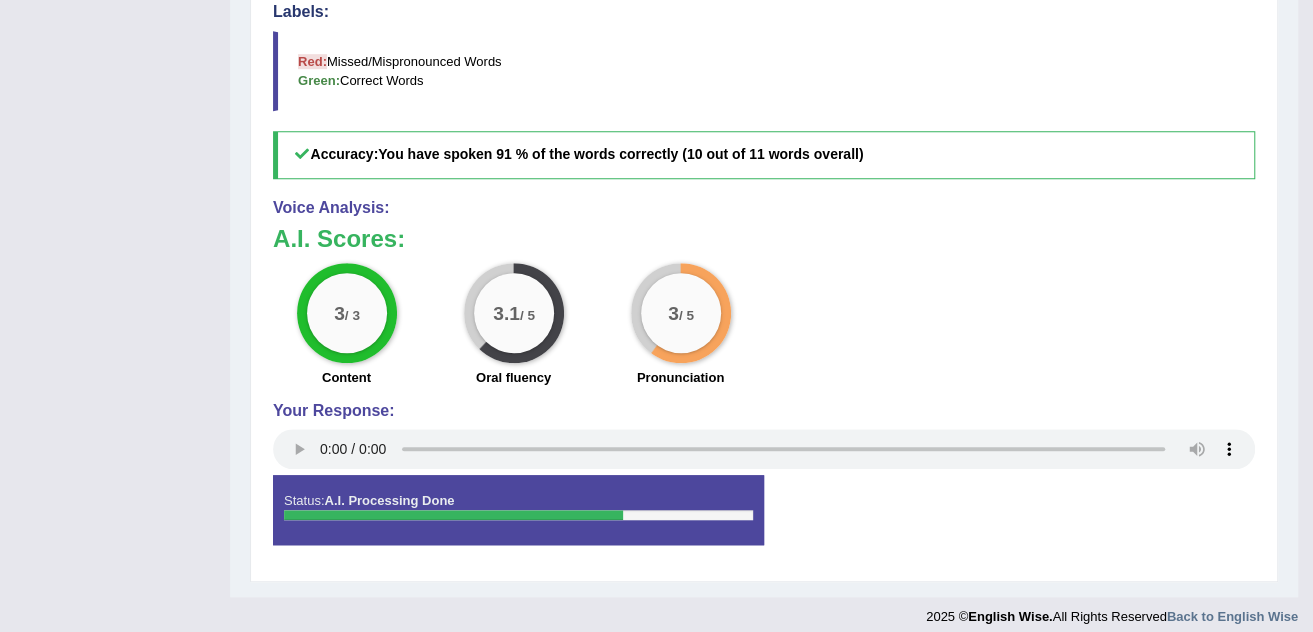 scroll, scrollTop: 0, scrollLeft: 0, axis: both 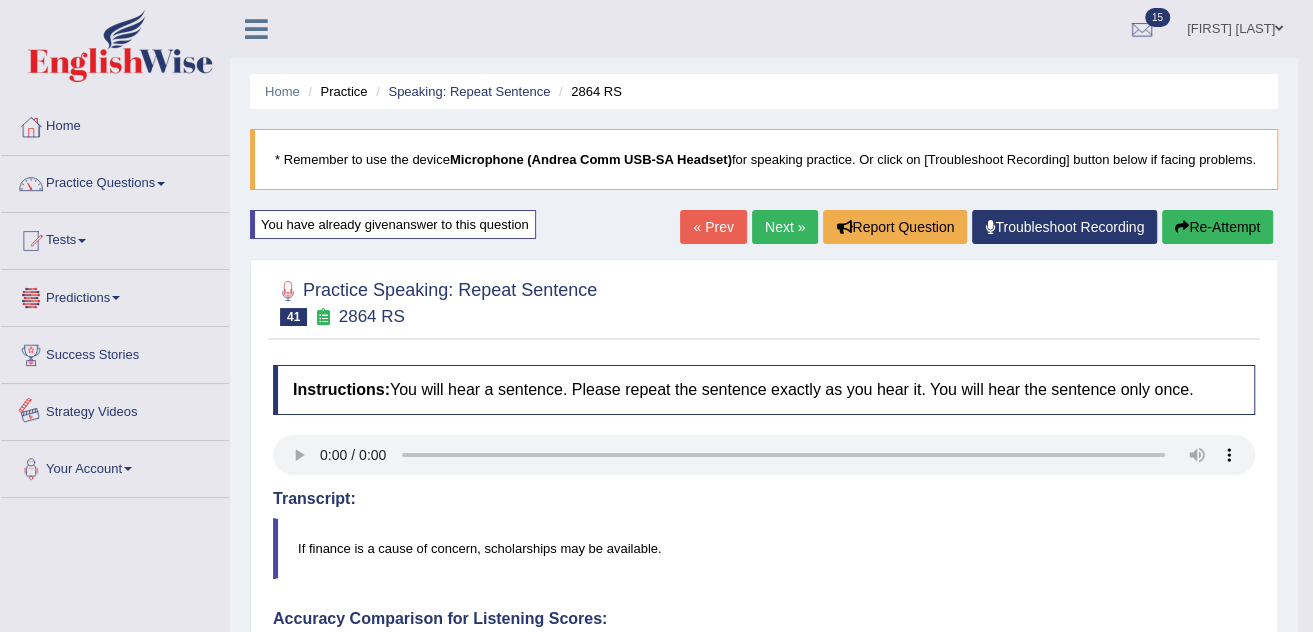 click on "Success Stories" at bounding box center [115, 352] 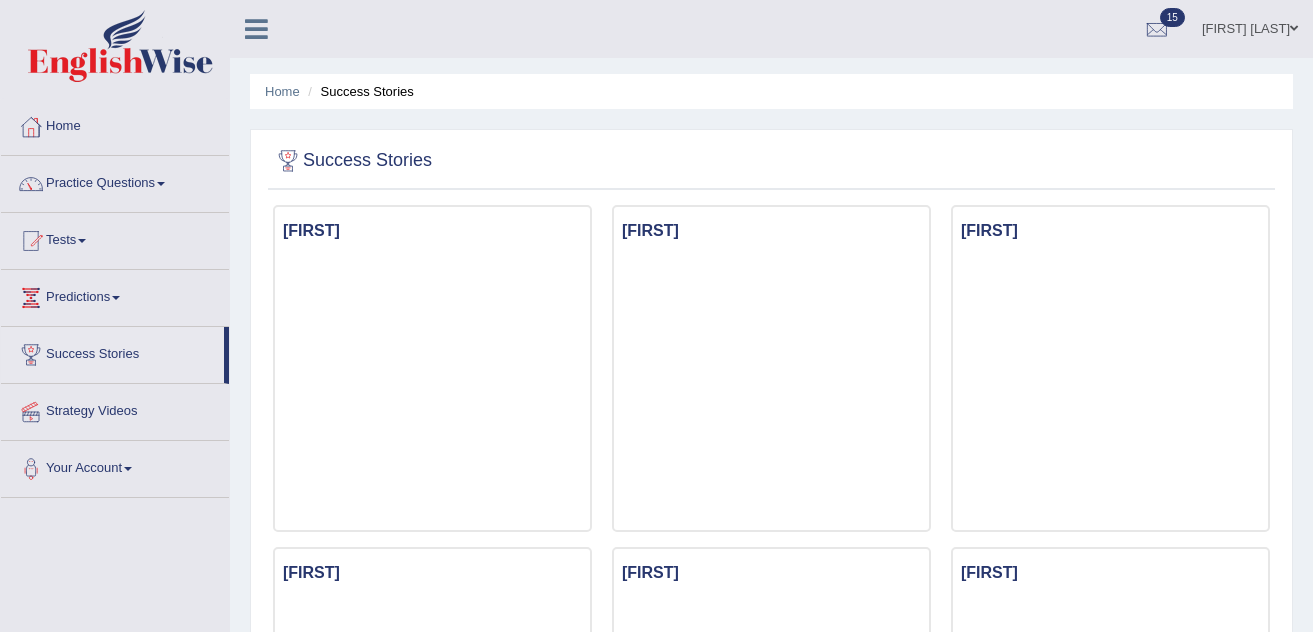 scroll, scrollTop: 0, scrollLeft: 0, axis: both 